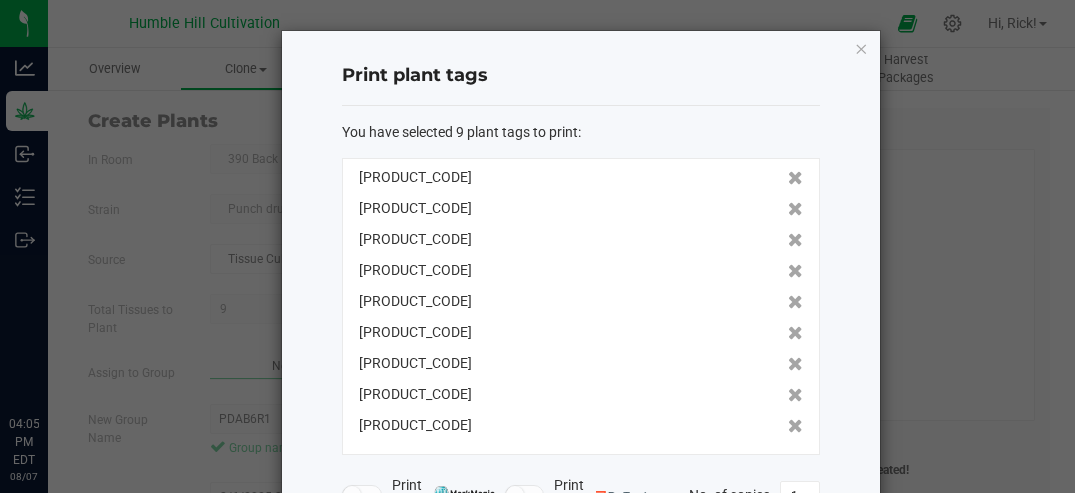 scroll, scrollTop: 0, scrollLeft: 0, axis: both 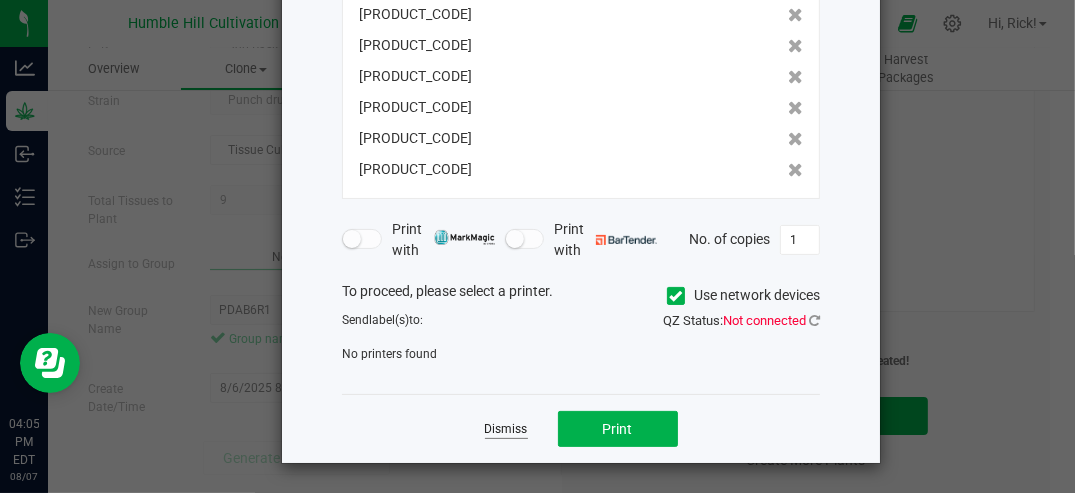 click on "Dismiss" 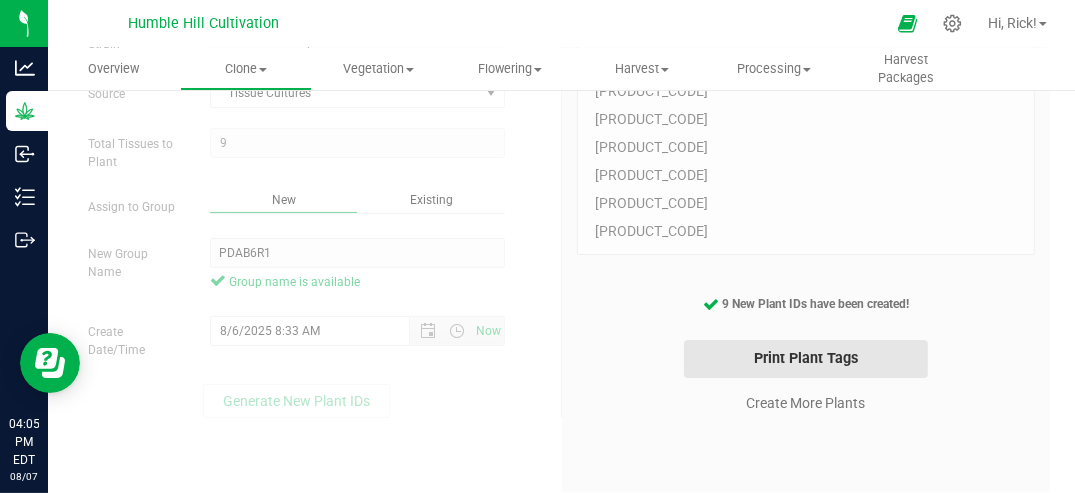 scroll, scrollTop: 185, scrollLeft: 0, axis: vertical 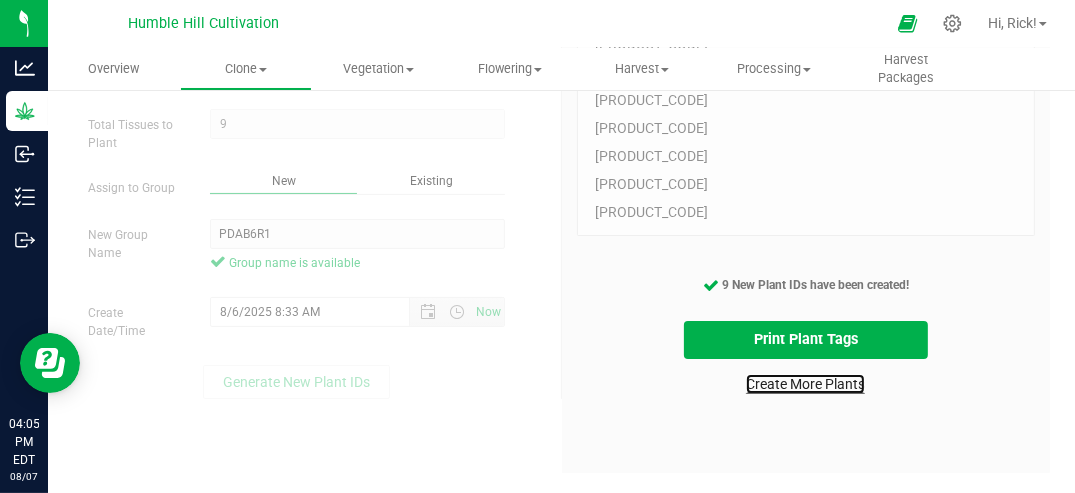 click on "Create More Plants" at bounding box center [805, 384] 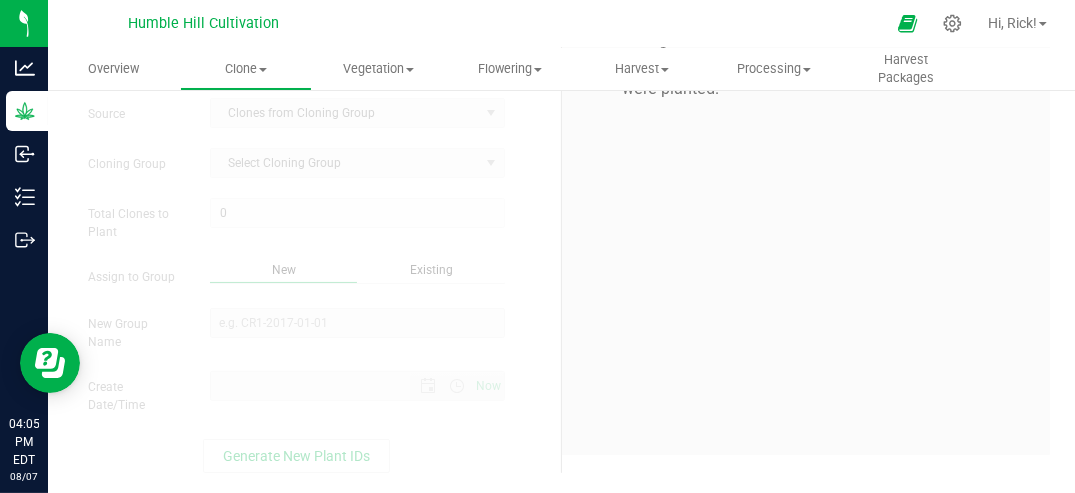 scroll, scrollTop: 0, scrollLeft: 0, axis: both 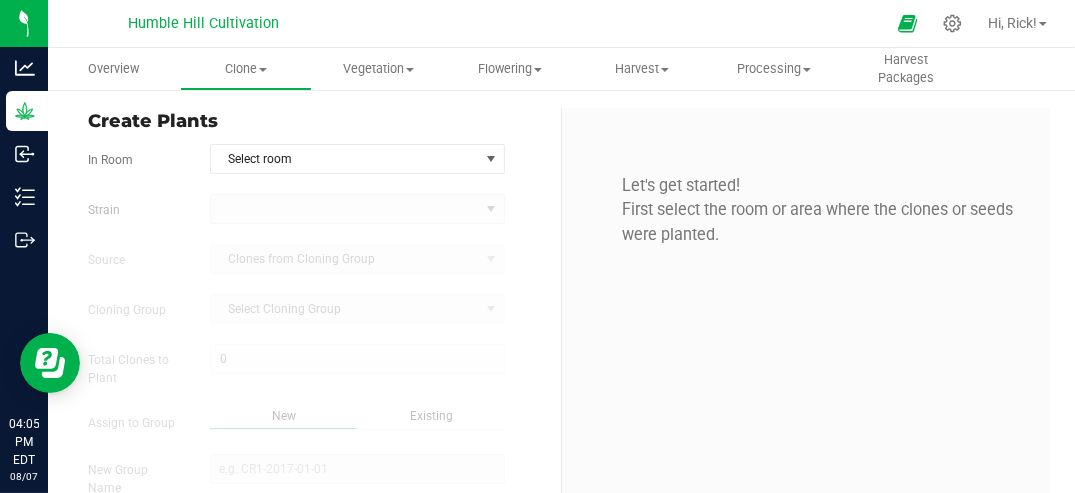 type on "[DATE] [TIME]" 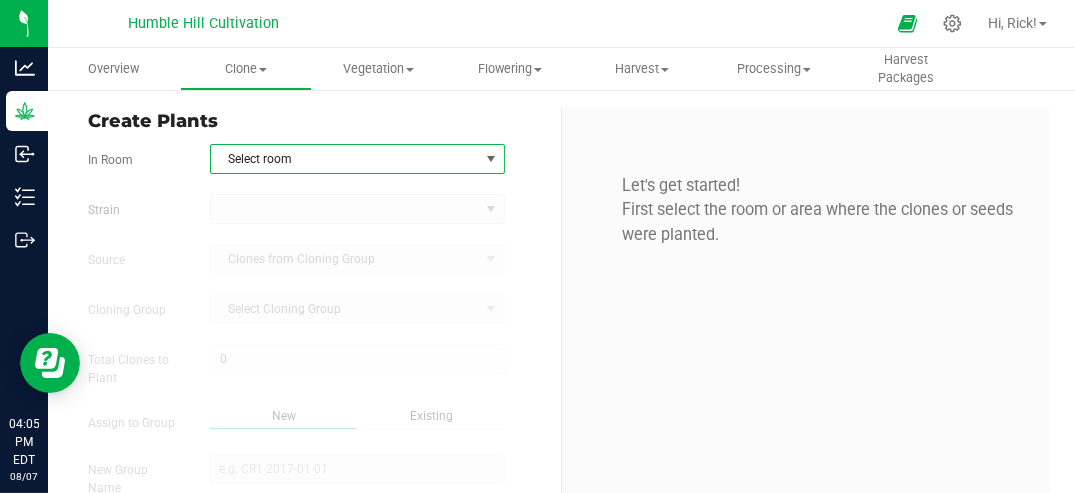 click at bounding box center (491, 159) 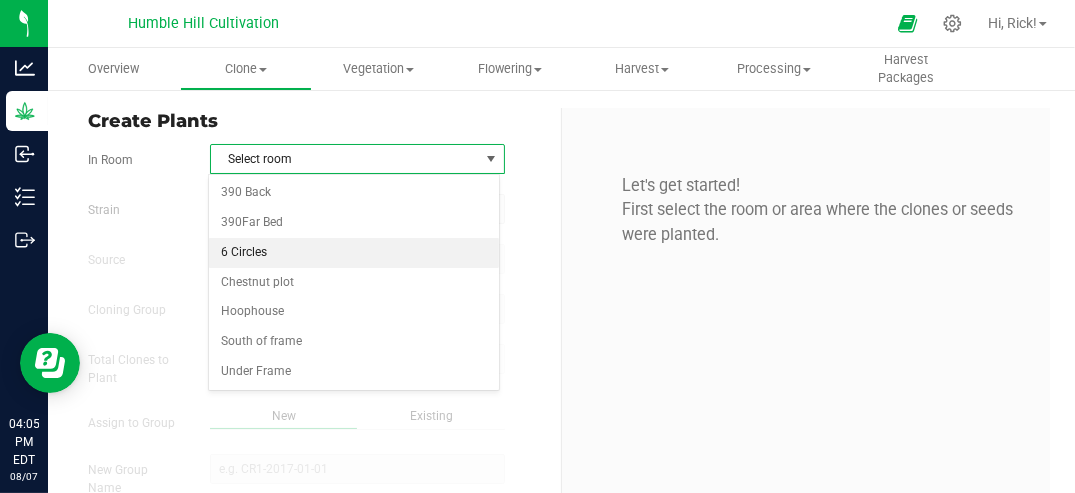 click on "6 Circles" at bounding box center (353, 253) 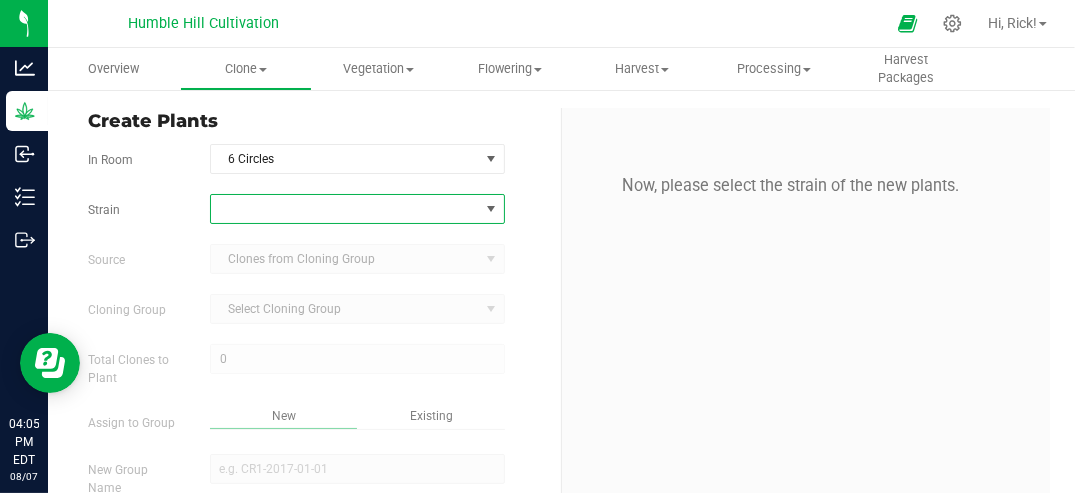 click at bounding box center [491, 209] 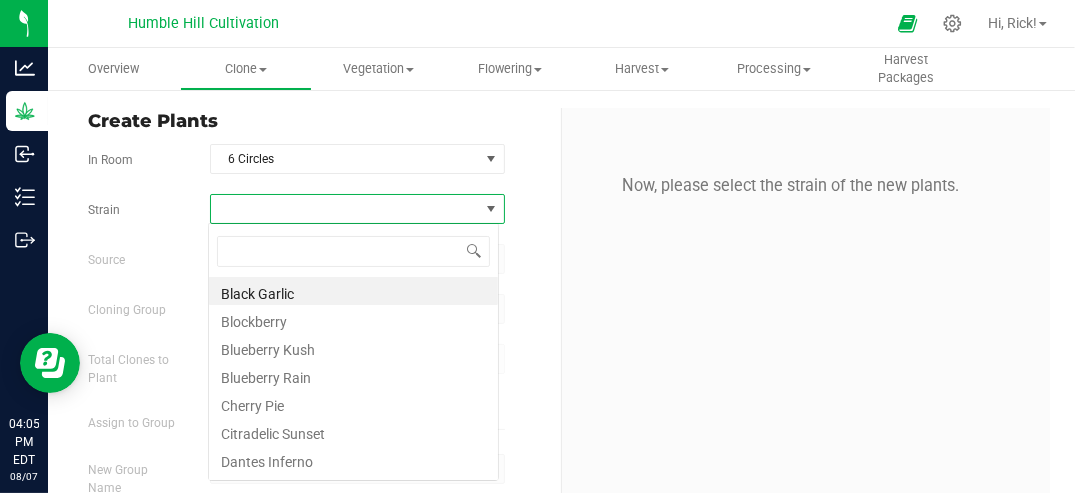 scroll, scrollTop: 99970, scrollLeft: 99708, axis: both 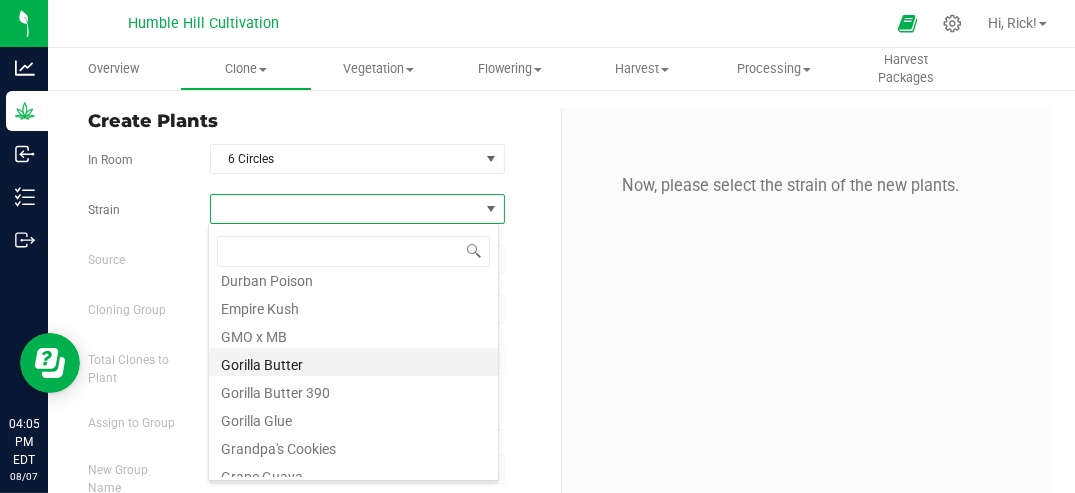 click on "Gorilla Butter" at bounding box center (353, 362) 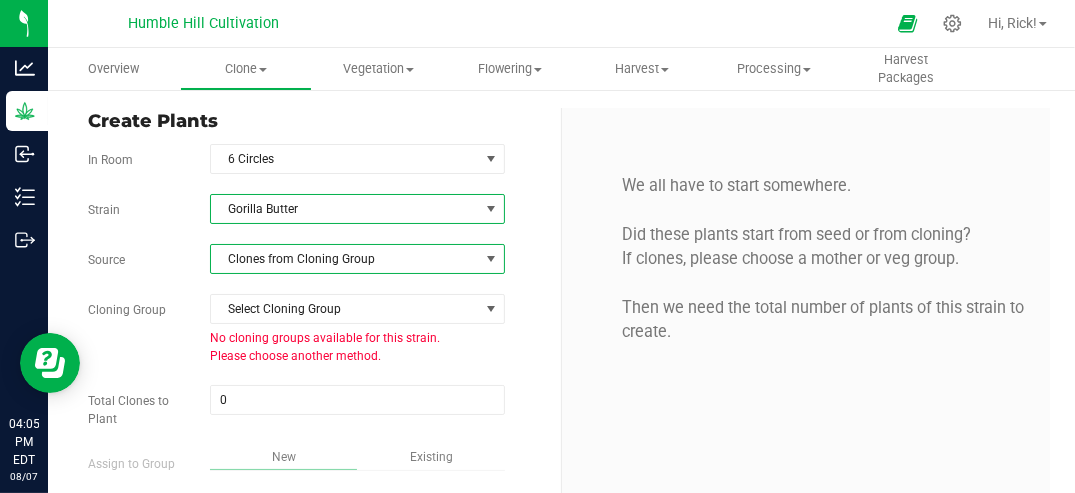 click at bounding box center (491, 259) 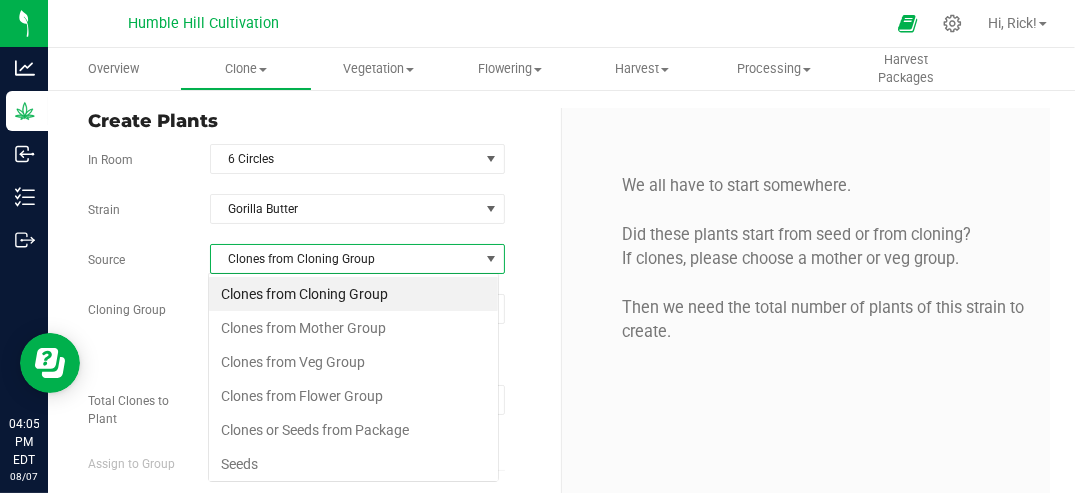 scroll, scrollTop: 99970, scrollLeft: 99708, axis: both 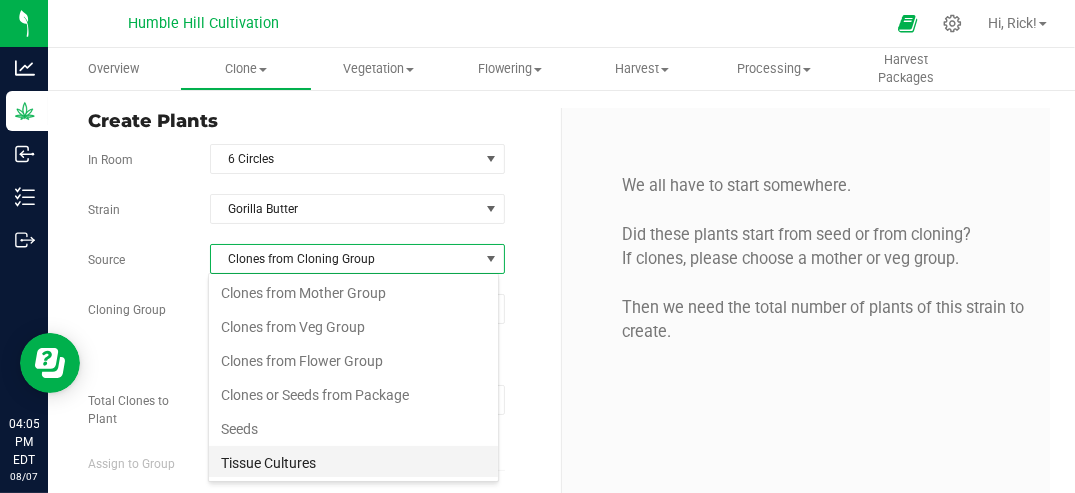 click on "Tissue Cultures" at bounding box center [353, 463] 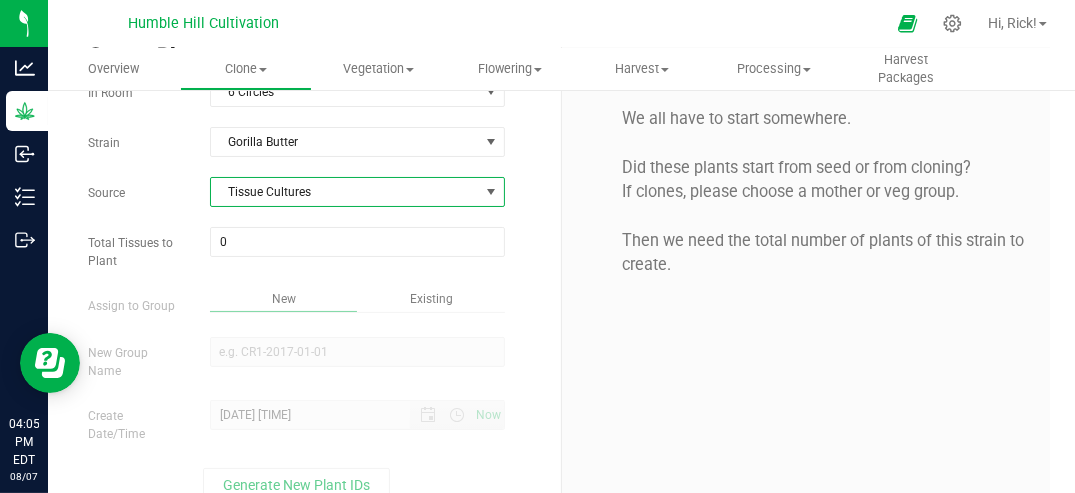 scroll, scrollTop: 94, scrollLeft: 0, axis: vertical 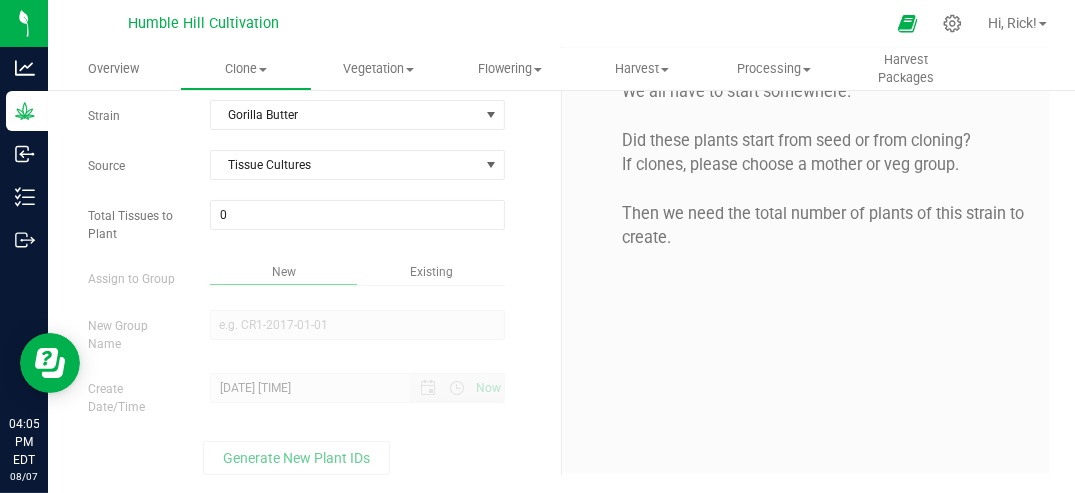 click on "New" at bounding box center [283, 274] 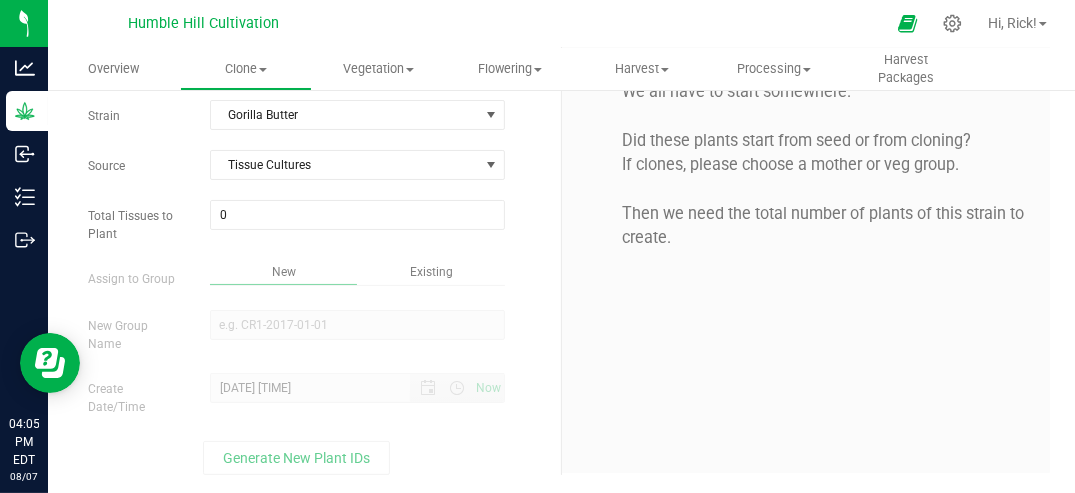 click on "New" at bounding box center (284, 272) 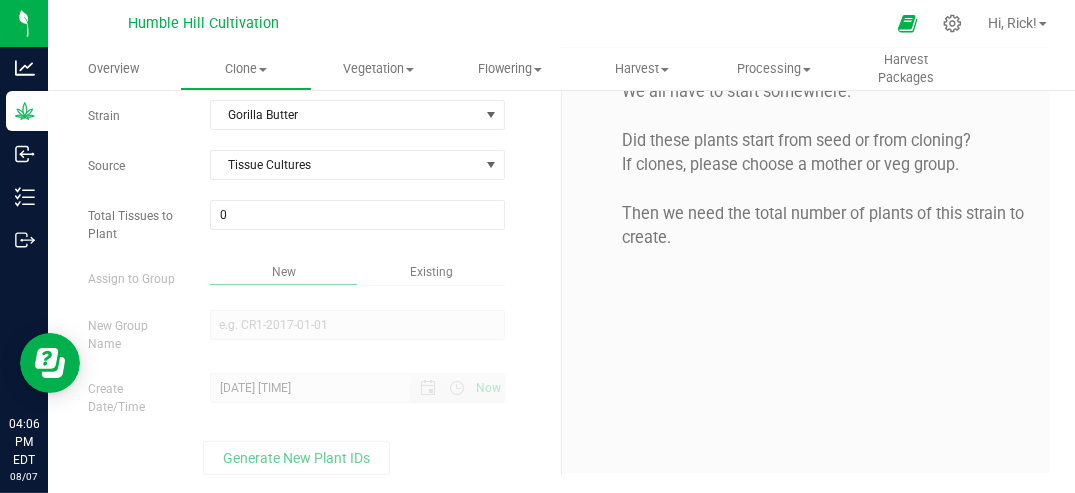 click on "Existing" at bounding box center (431, 272) 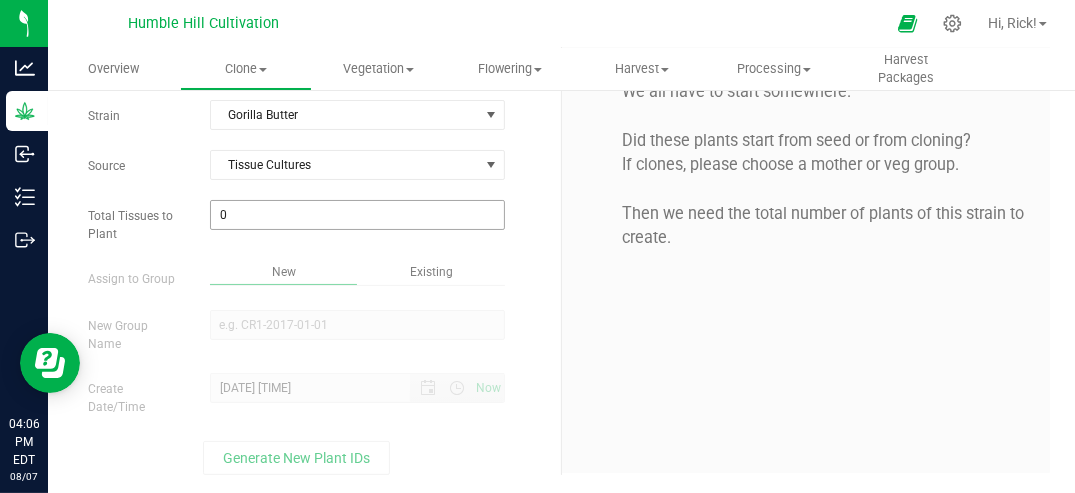 type 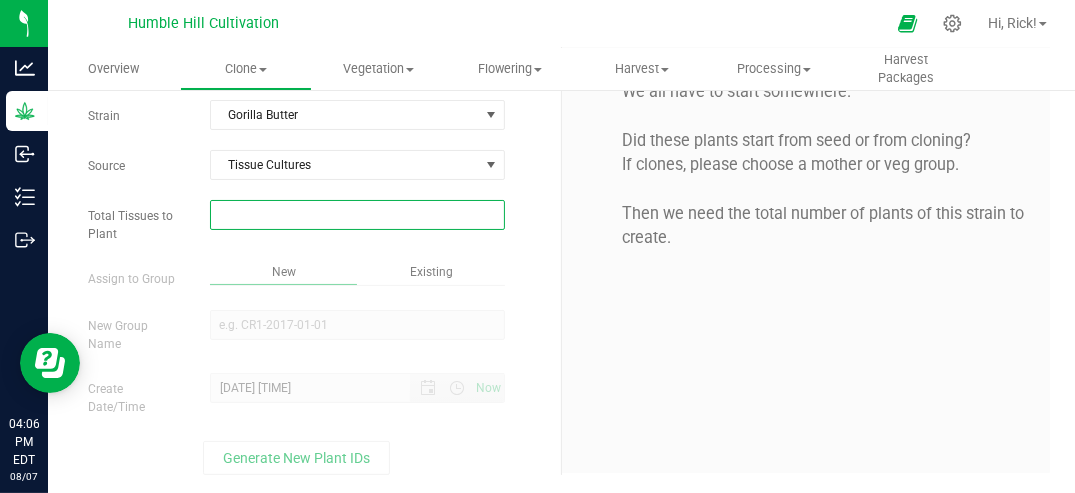 click at bounding box center [357, 215] 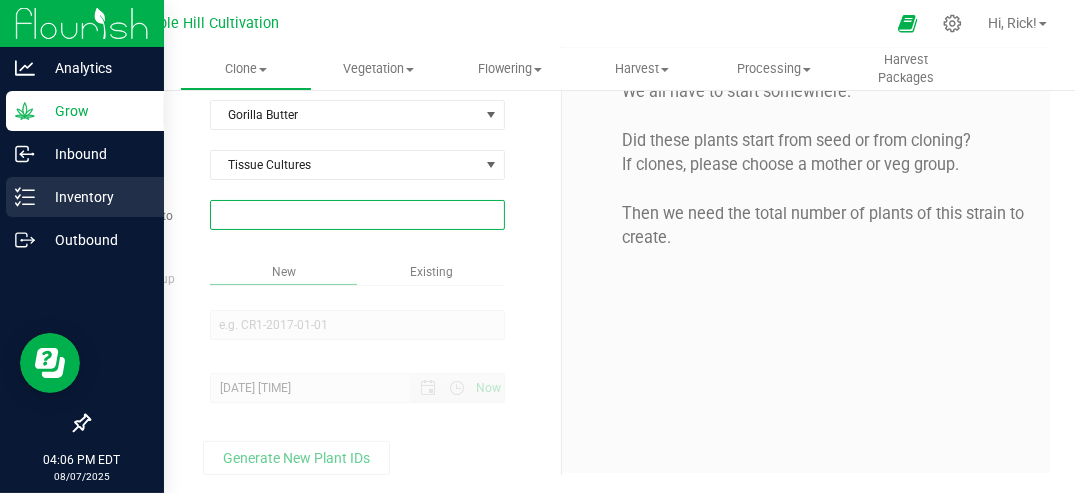 type on "0" 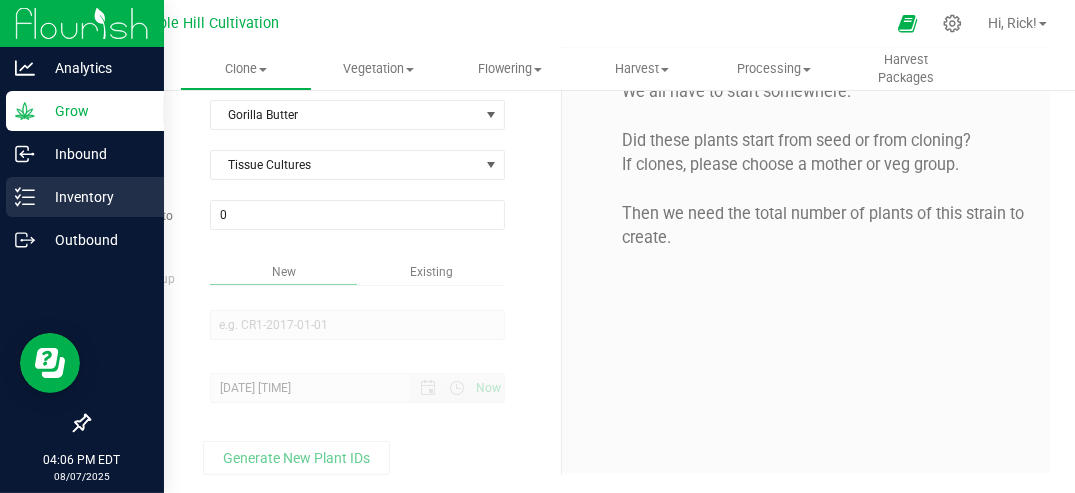 click 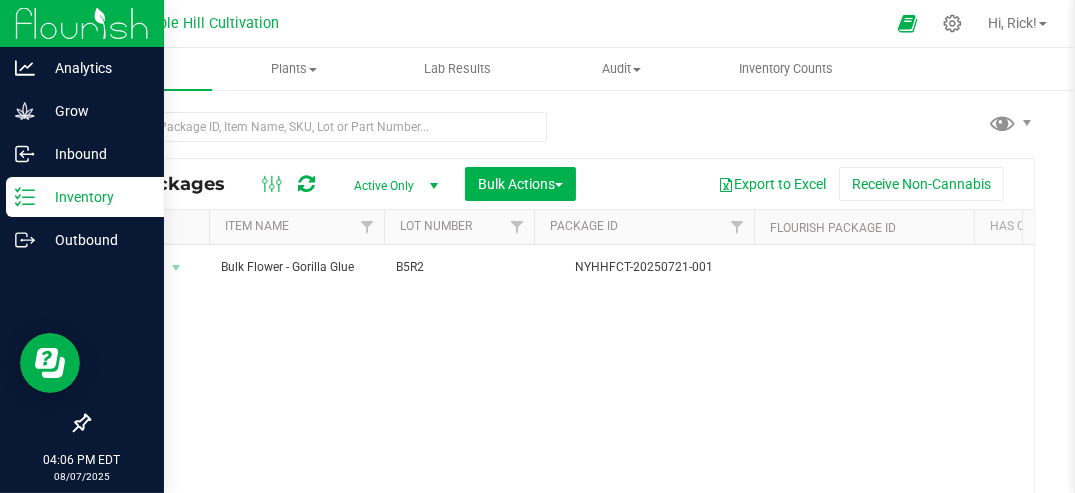scroll, scrollTop: 0, scrollLeft: 0, axis: both 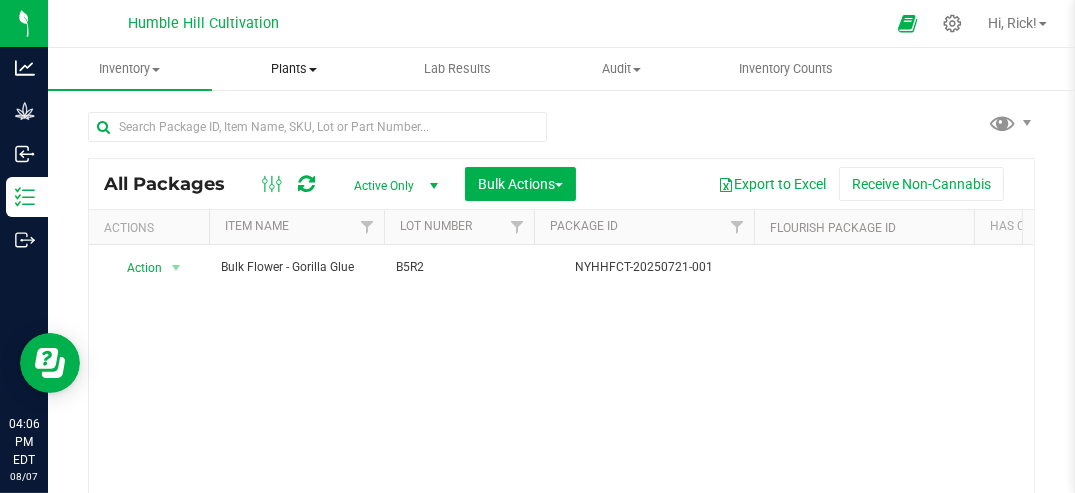 click on "Plants" at bounding box center (294, 69) 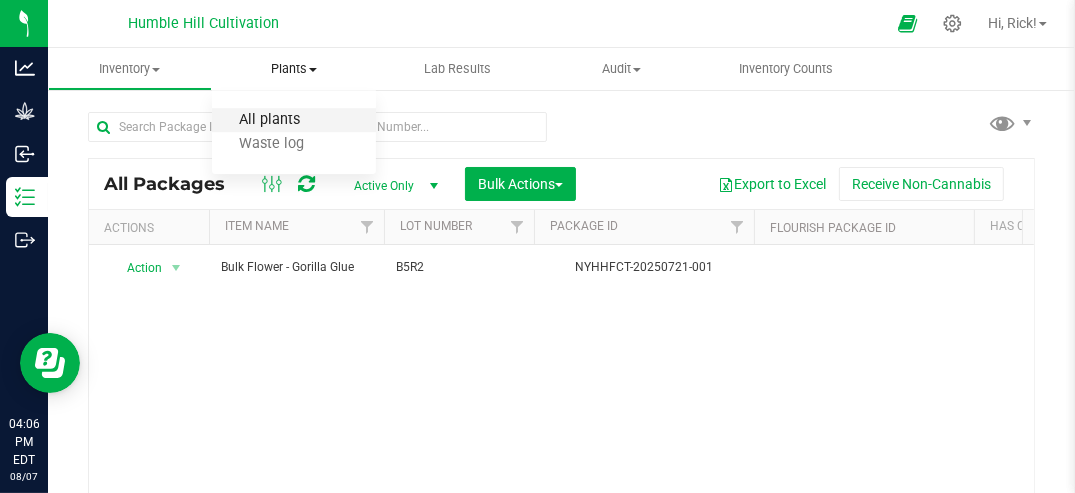 click on "All plants" at bounding box center [269, 120] 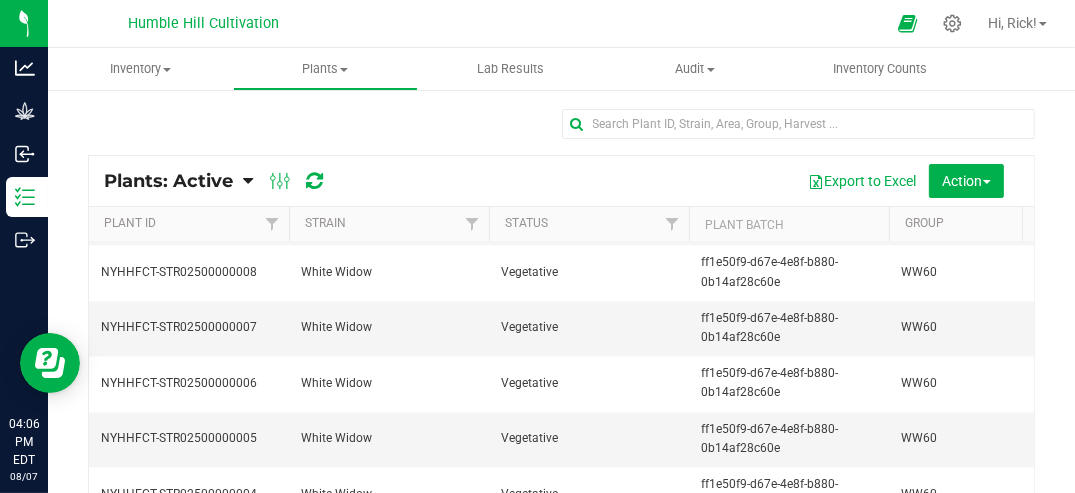 scroll, scrollTop: 3528, scrollLeft: 0, axis: vertical 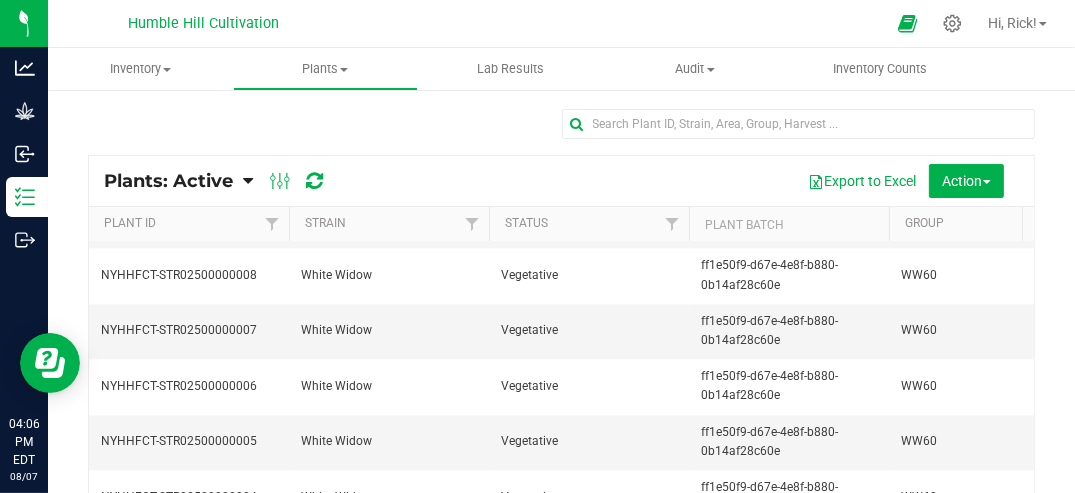 click on "WW60" at bounding box center (989, -390) 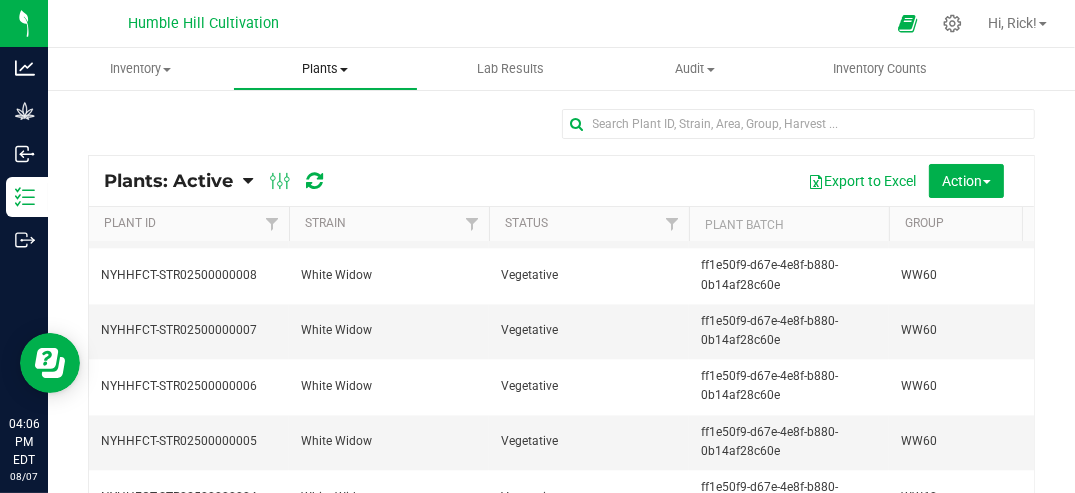 click on "Plants" at bounding box center [325, 69] 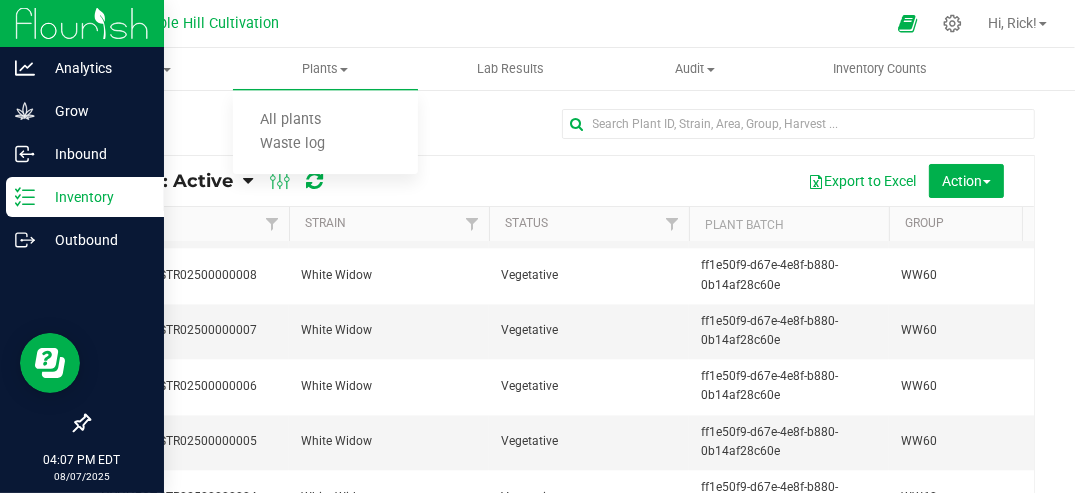 click at bounding box center (82, 23) 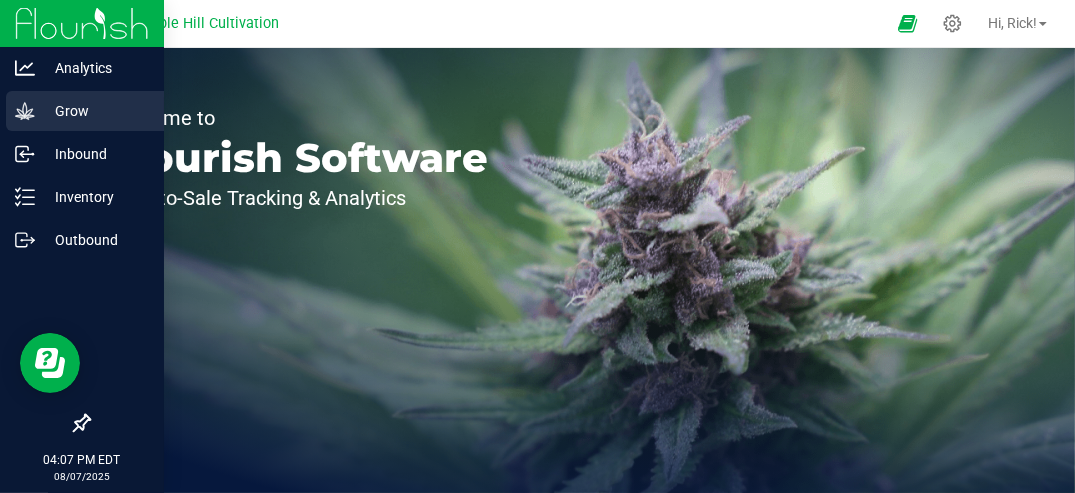 click on "Grow" at bounding box center [95, 111] 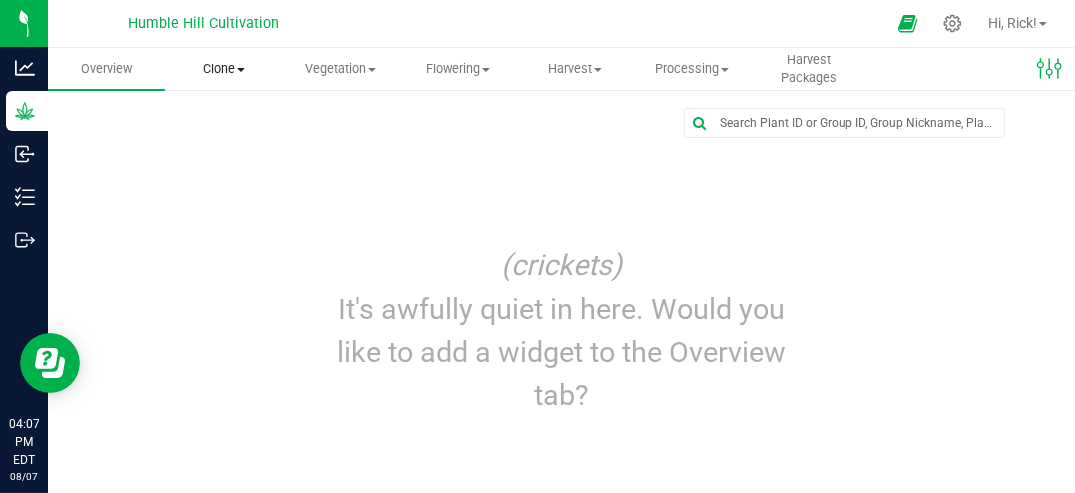 click on "Clone" at bounding box center (223, 69) 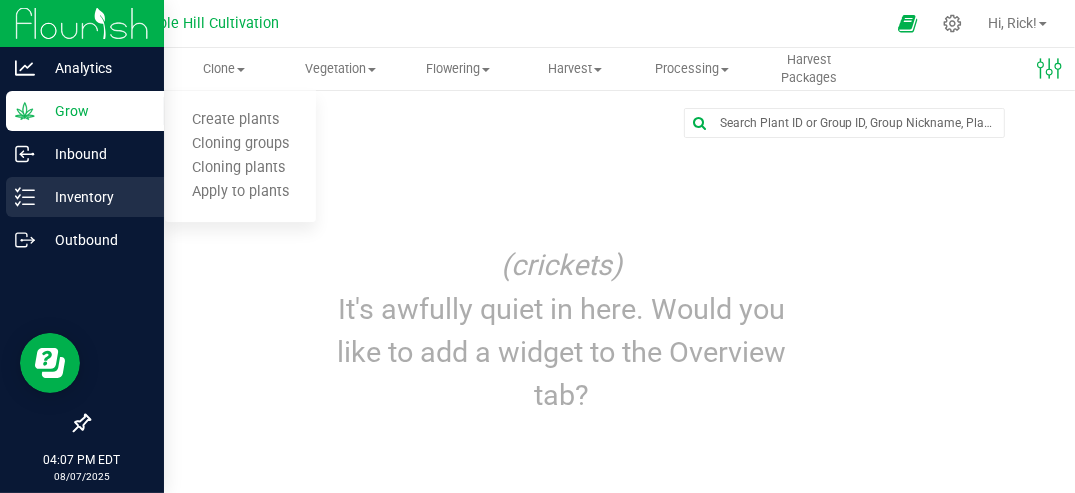 click 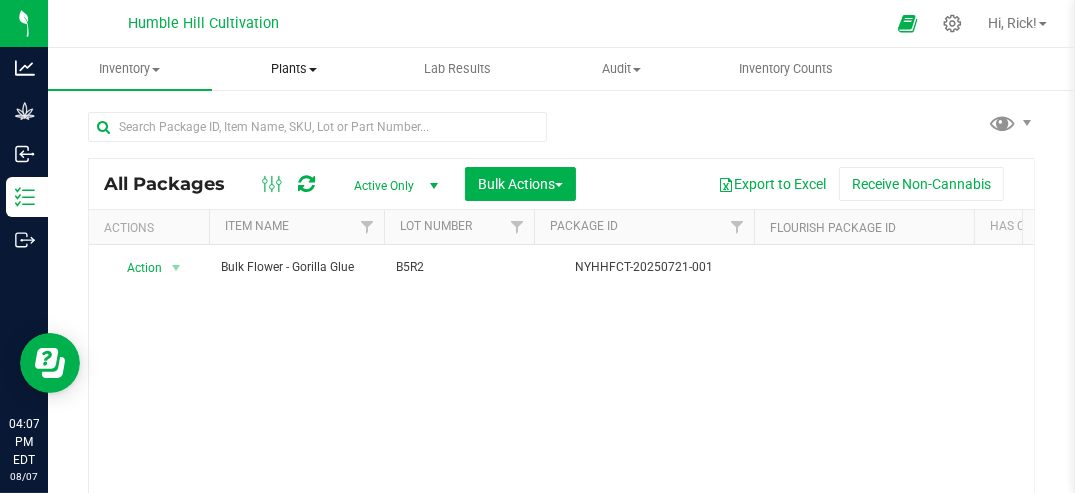 click on "Plants" at bounding box center [294, 69] 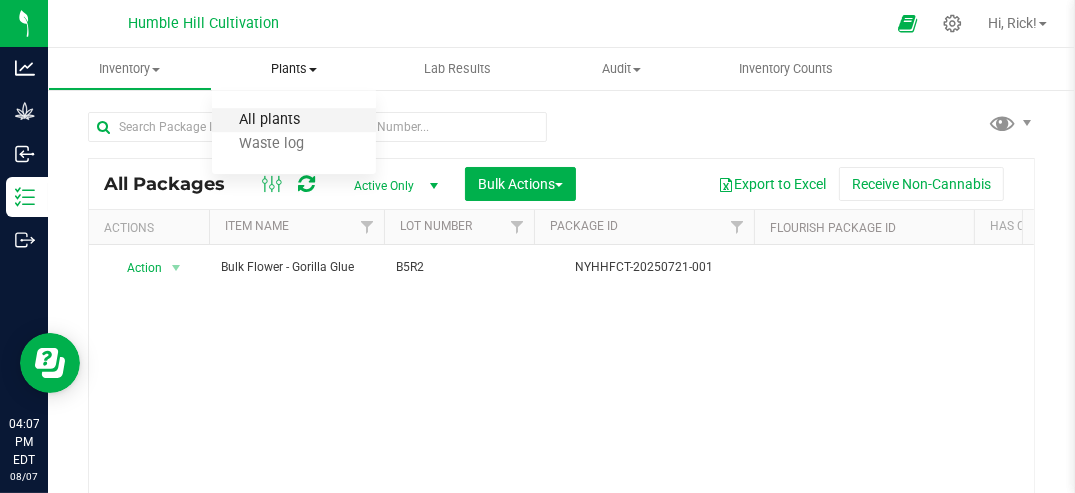 click on "All plants" at bounding box center [269, 120] 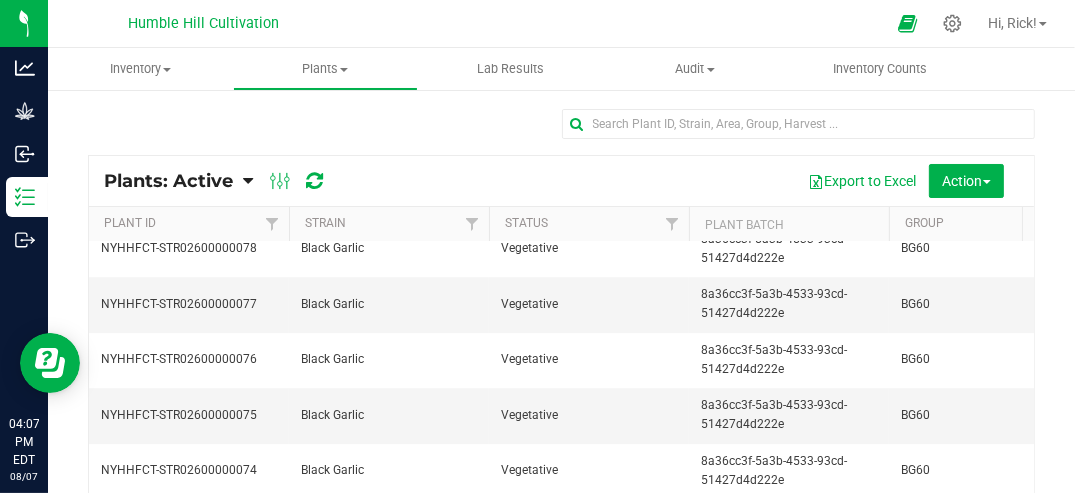 scroll, scrollTop: 5105, scrollLeft: 0, axis: vertical 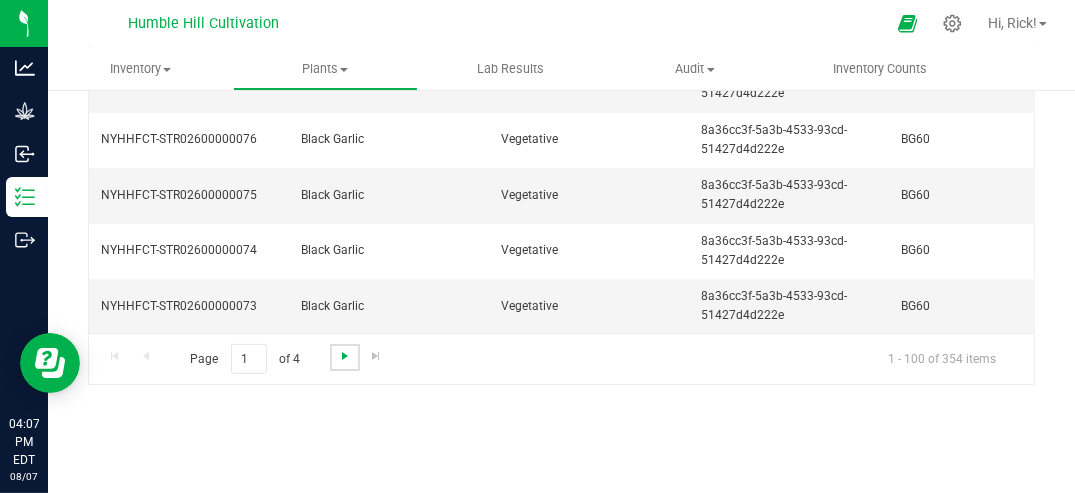 click at bounding box center (345, 356) 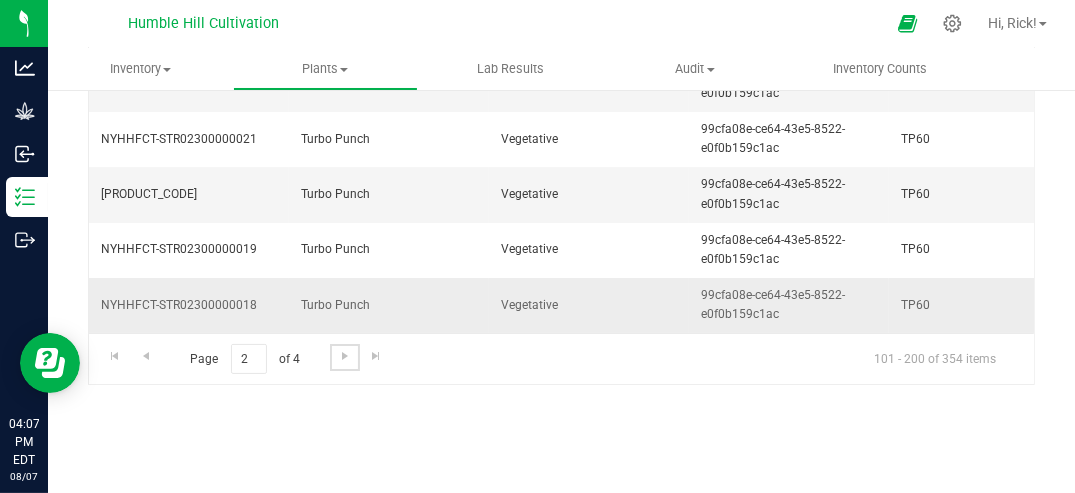 scroll, scrollTop: 5220, scrollLeft: 0, axis: vertical 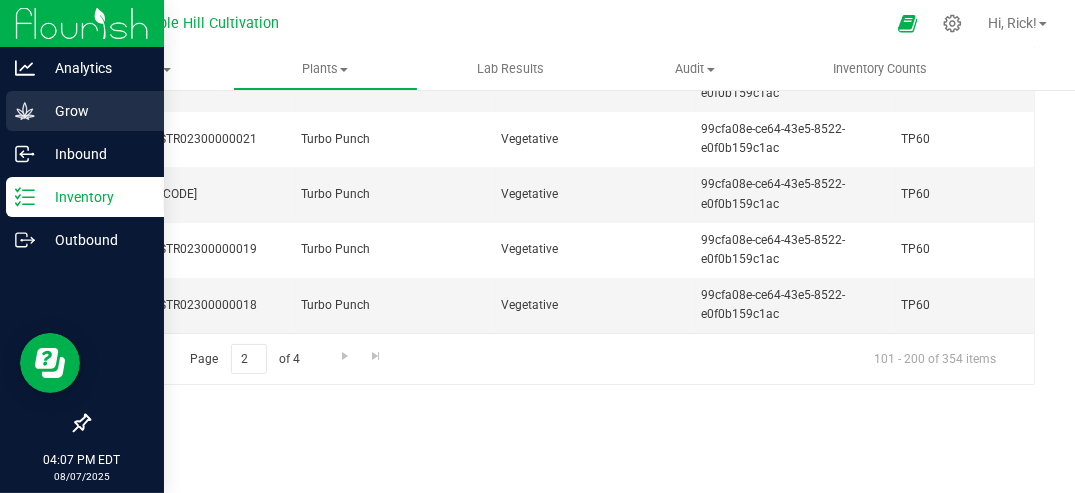 click on "Grow" at bounding box center [95, 111] 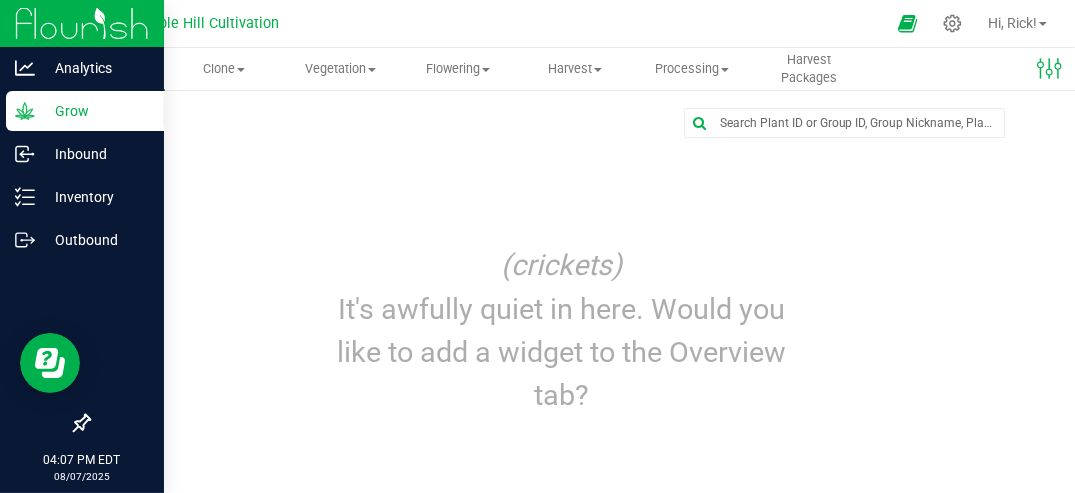 scroll, scrollTop: 0, scrollLeft: 0, axis: both 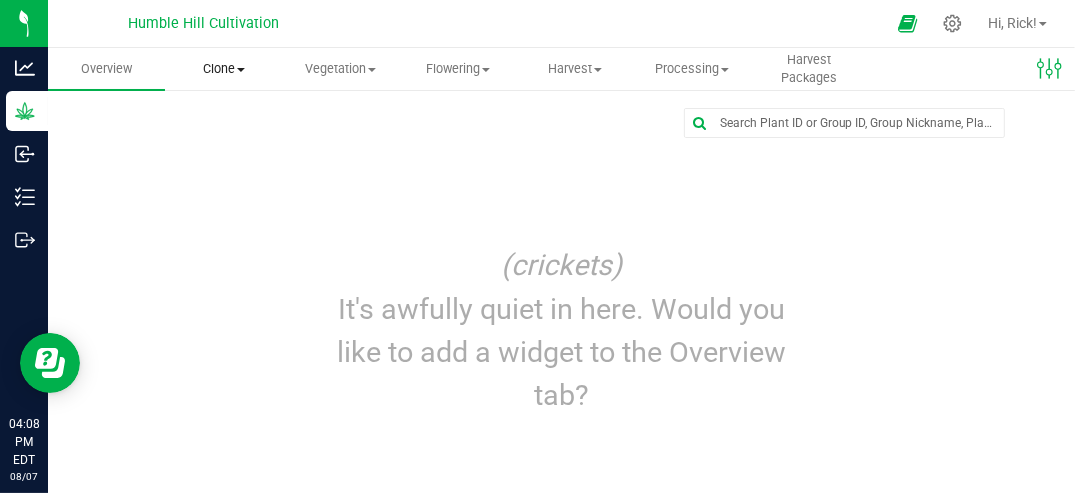 click on "Clone" at bounding box center (223, 69) 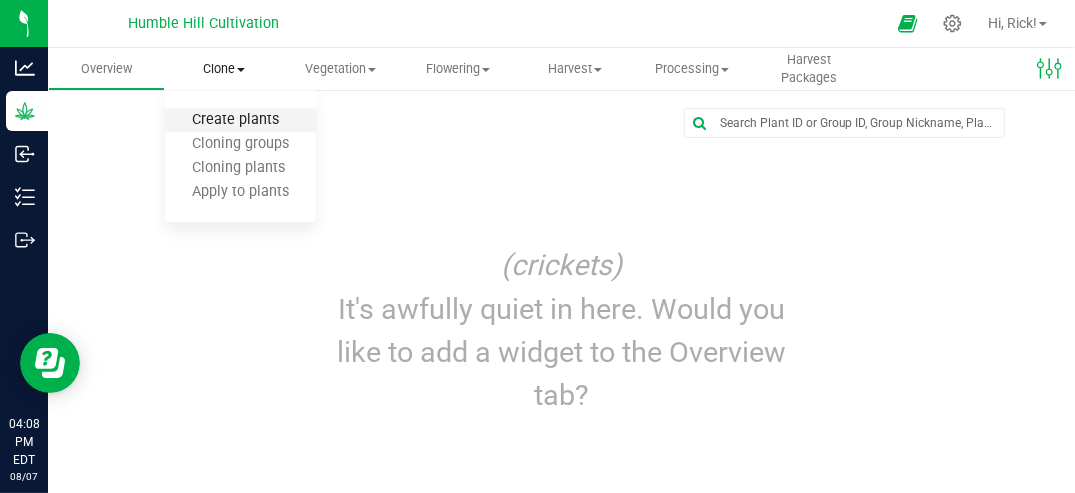 click on "Create plants" at bounding box center [235, 120] 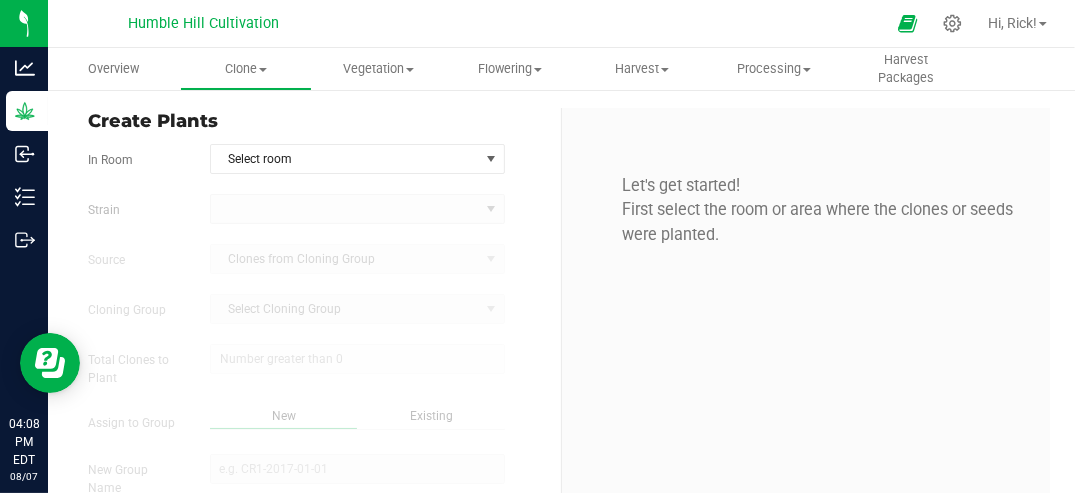 type on "[DATE] [TIME]" 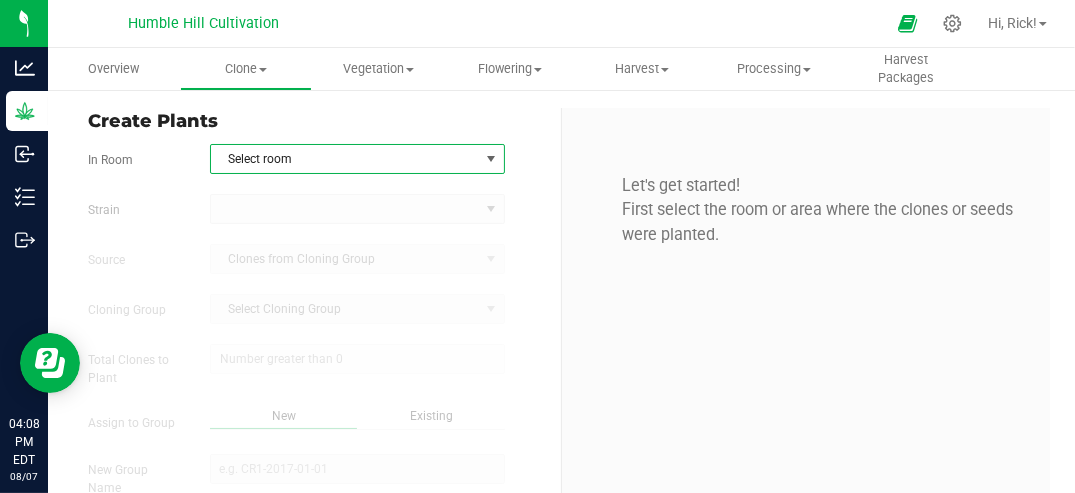 click at bounding box center [491, 159] 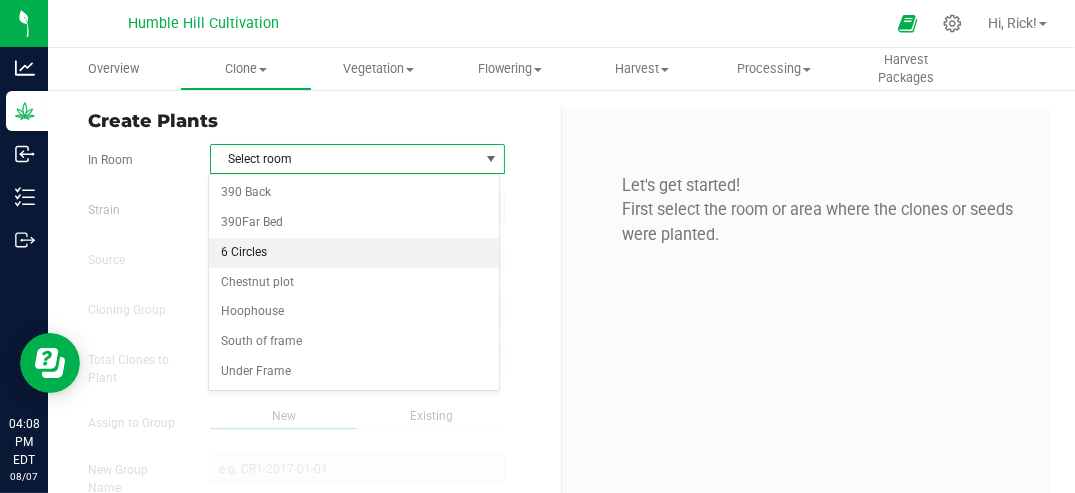 click on "6 Circles" at bounding box center (353, 253) 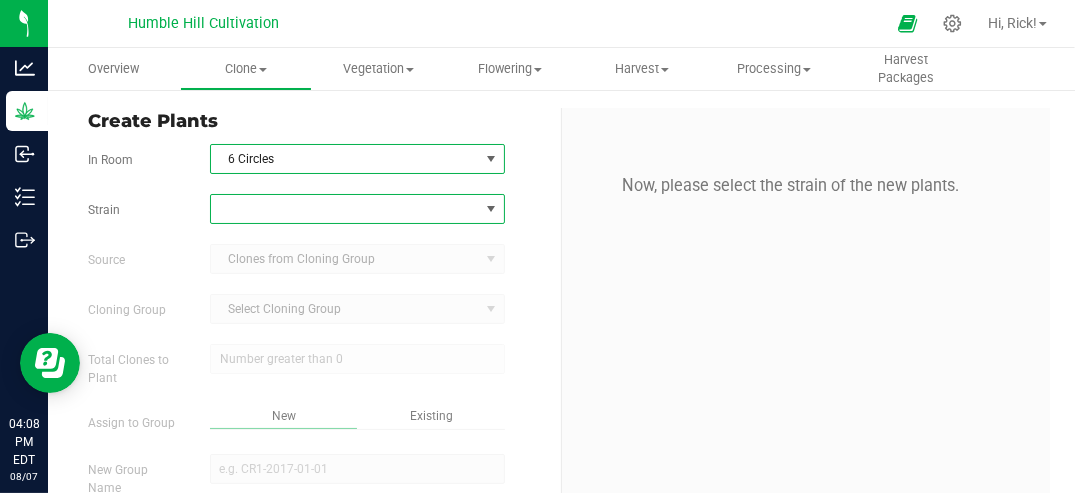 click at bounding box center [491, 209] 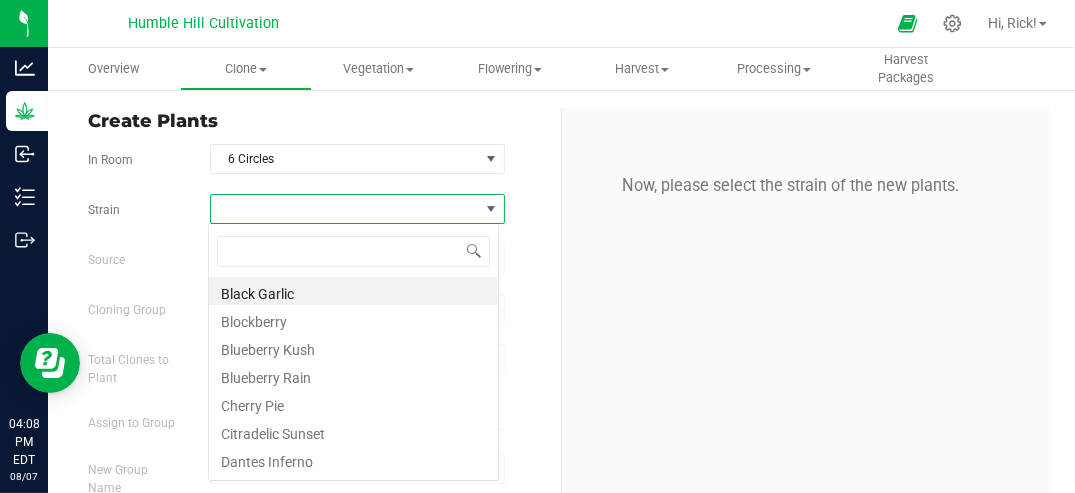 scroll, scrollTop: 99970, scrollLeft: 99708, axis: both 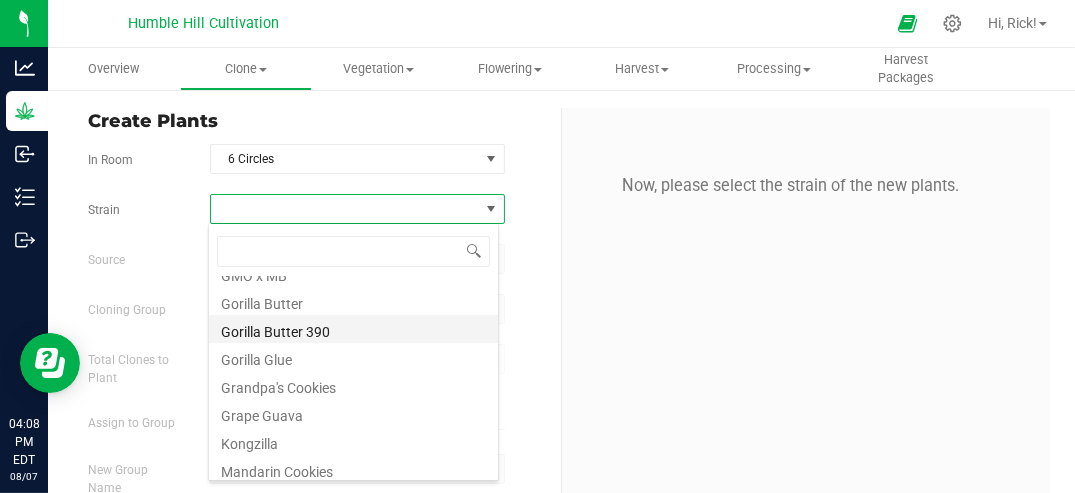 click on "Gorilla Butter 390" at bounding box center [353, 329] 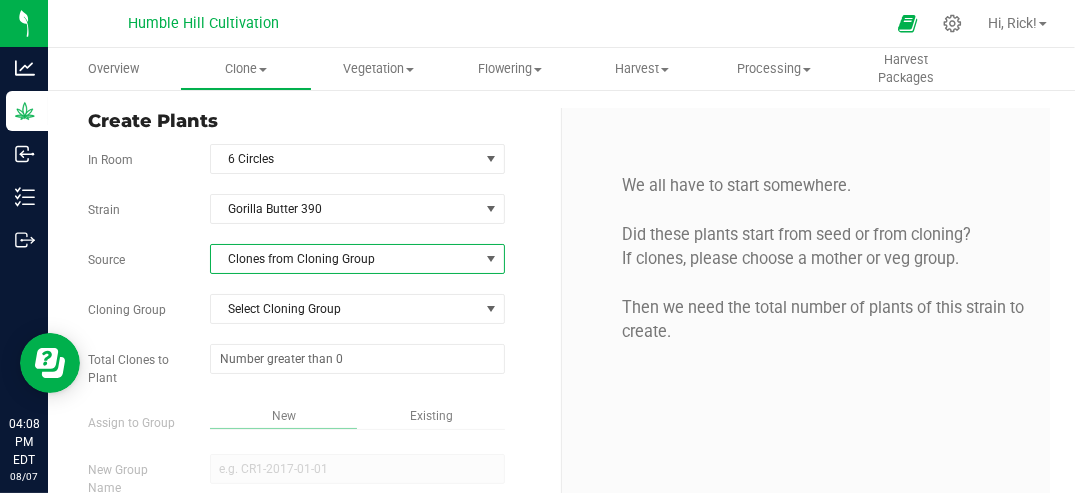 click at bounding box center [491, 259] 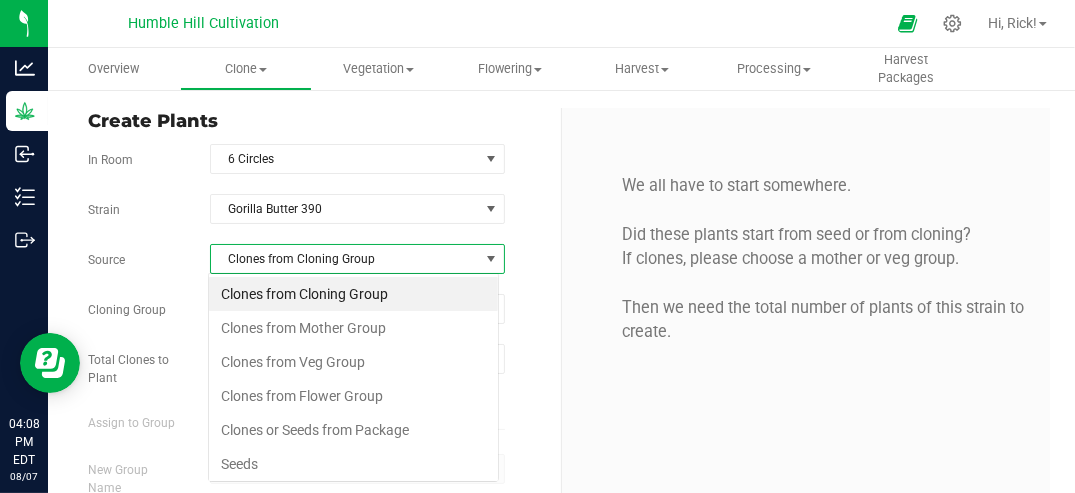 scroll, scrollTop: 99970, scrollLeft: 99708, axis: both 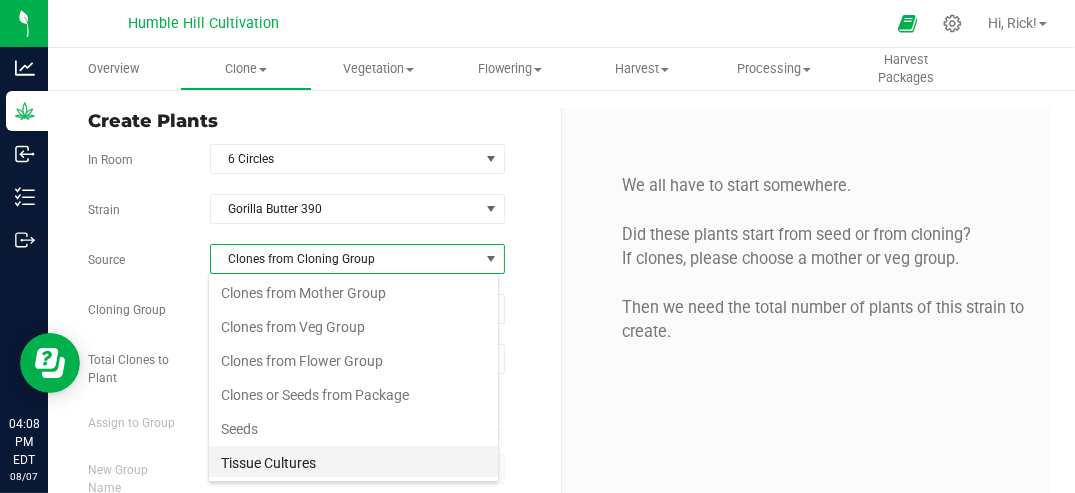 click on "Tissue Cultures" at bounding box center (353, 463) 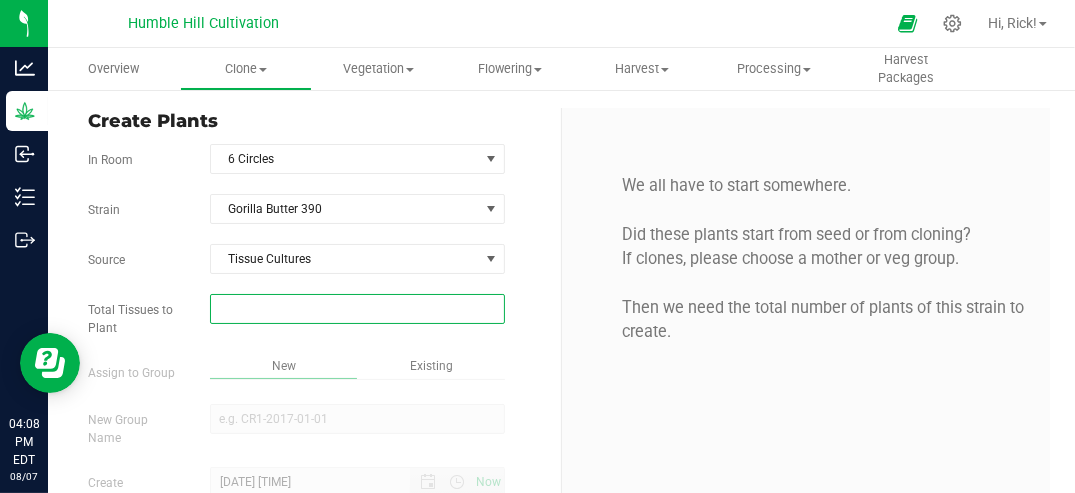 click at bounding box center (357, 309) 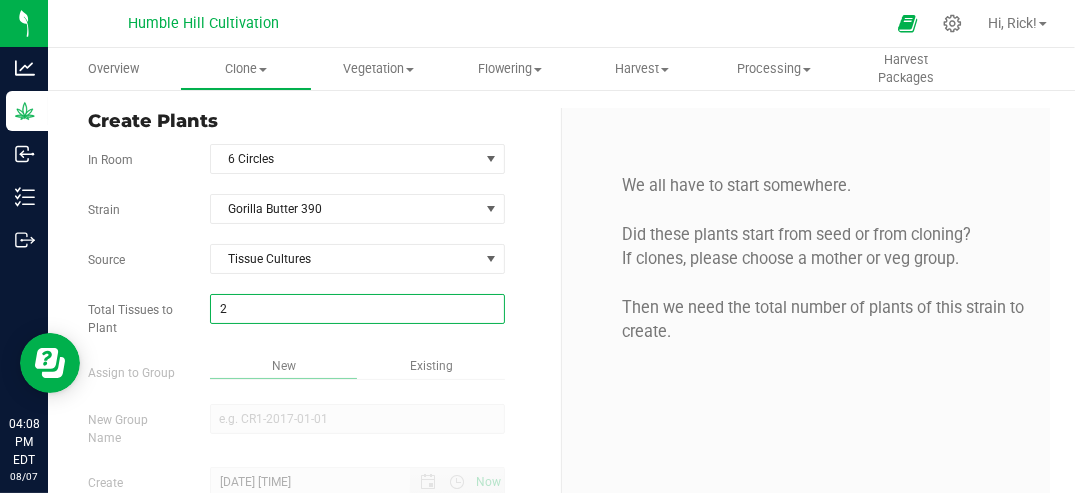 type on "20" 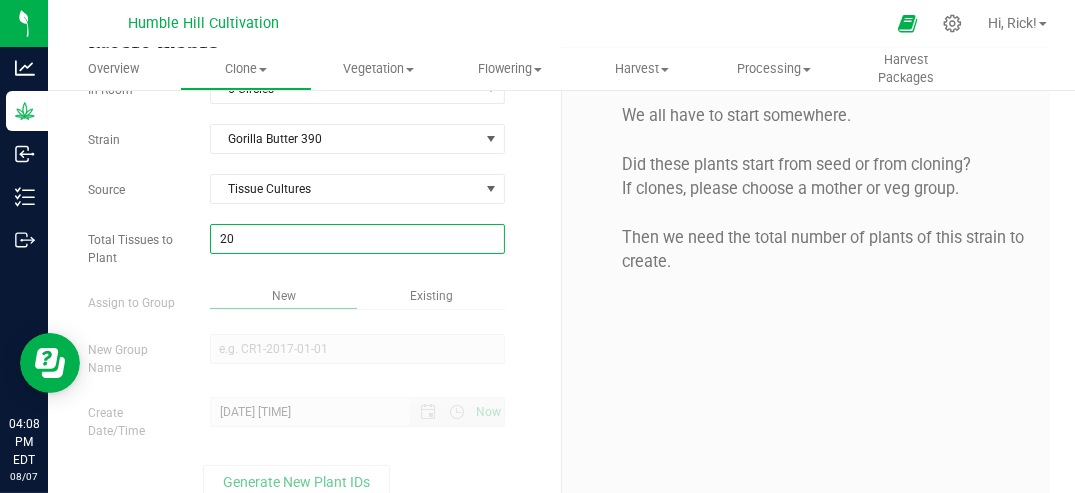 scroll, scrollTop: 81, scrollLeft: 0, axis: vertical 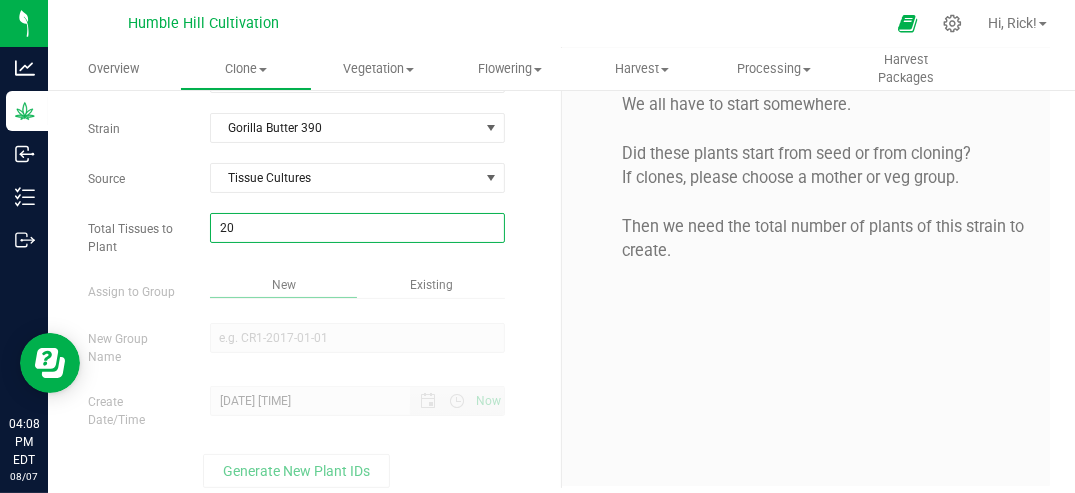 type on "20" 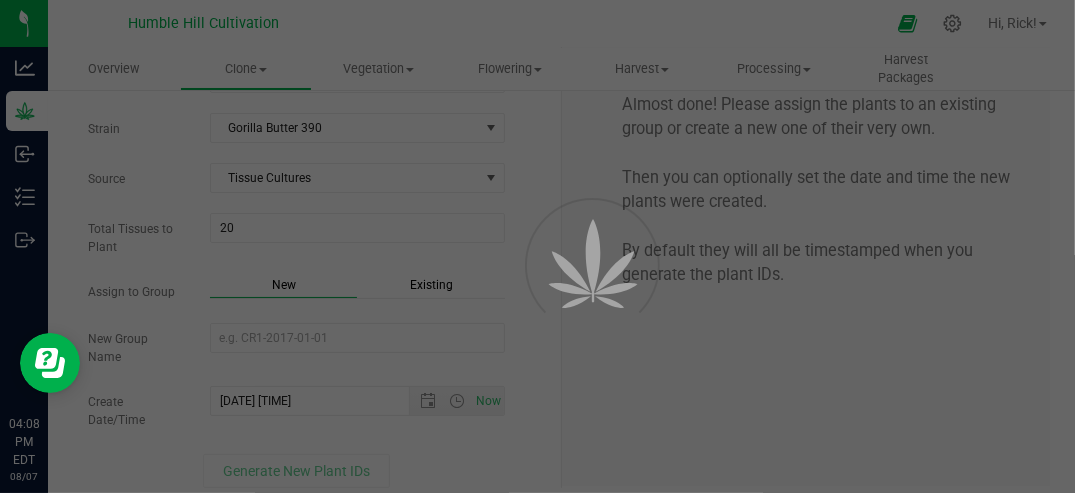 click on "New" at bounding box center [283, 287] 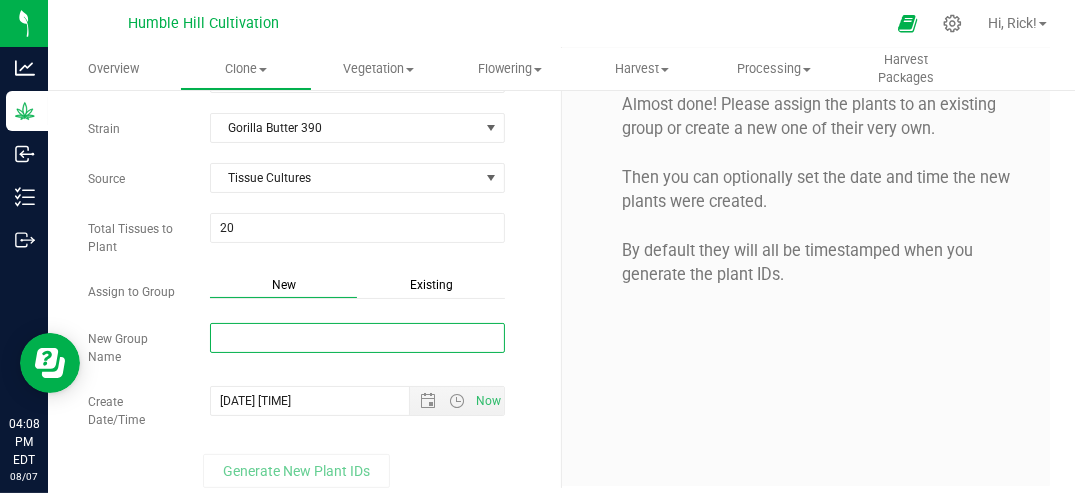 click on "New Group Name" at bounding box center [357, 338] 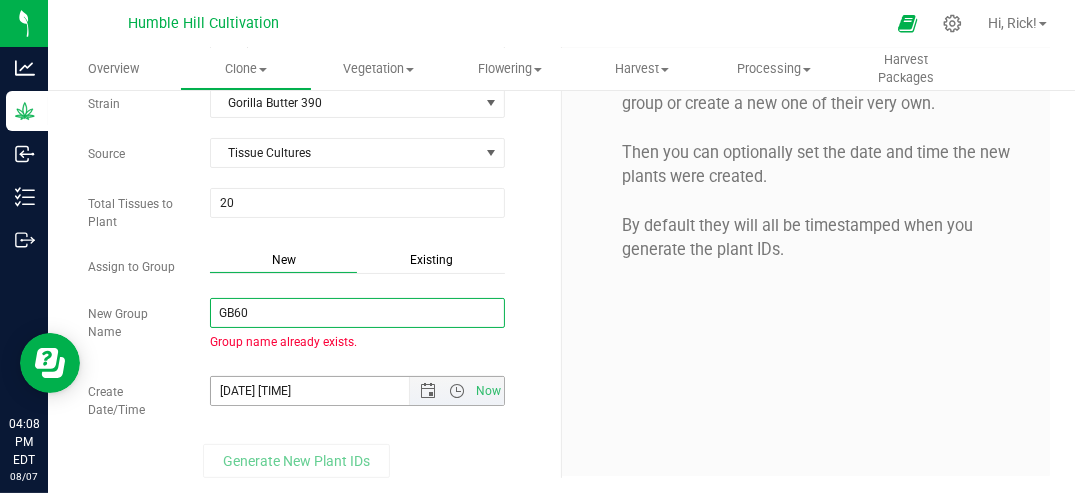scroll, scrollTop: 109, scrollLeft: 0, axis: vertical 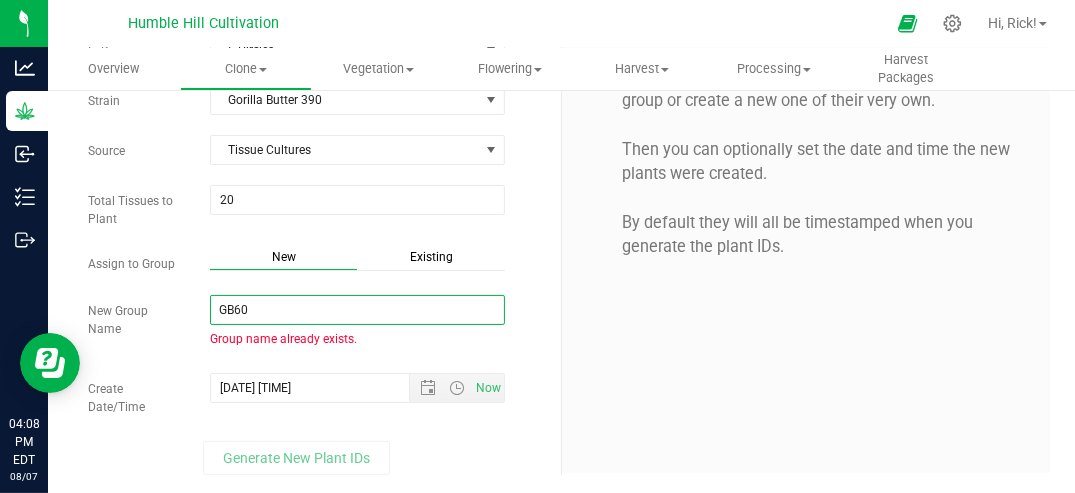type on "GB60" 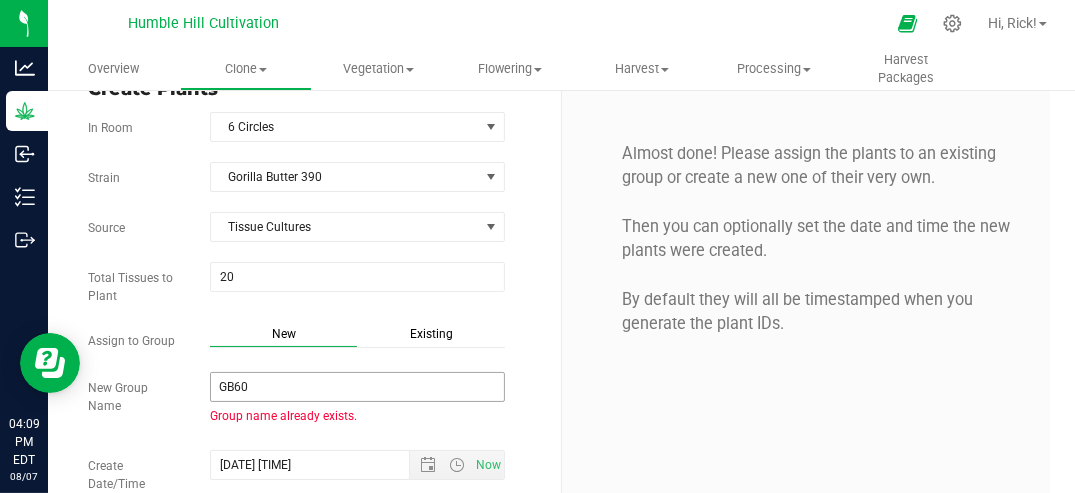 scroll, scrollTop: 0, scrollLeft: 0, axis: both 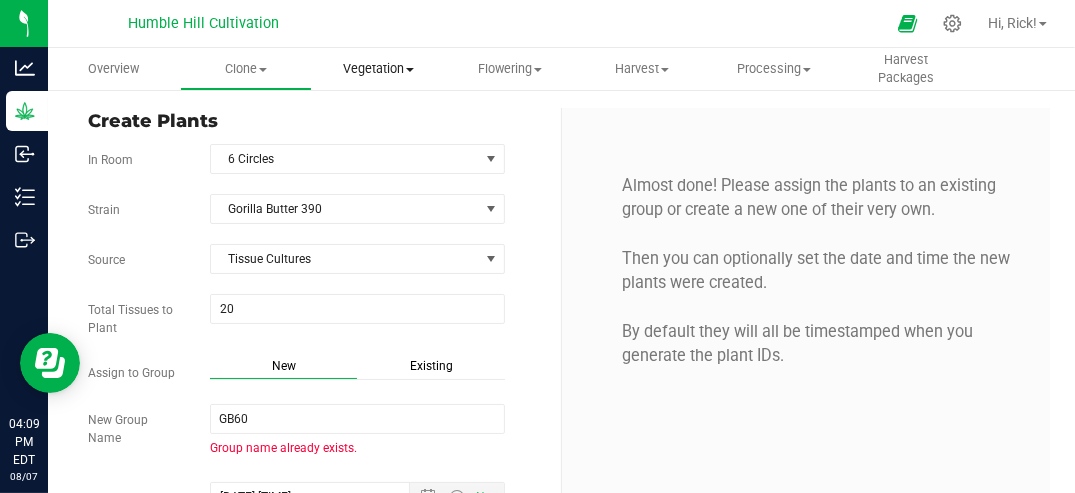 click on "Vegetation" at bounding box center (378, 69) 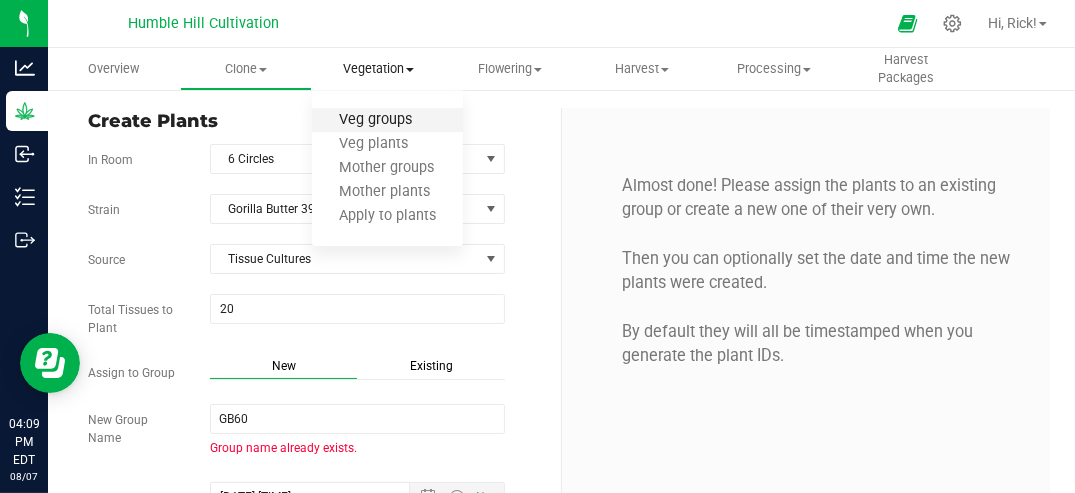 click on "Veg groups" at bounding box center [375, 120] 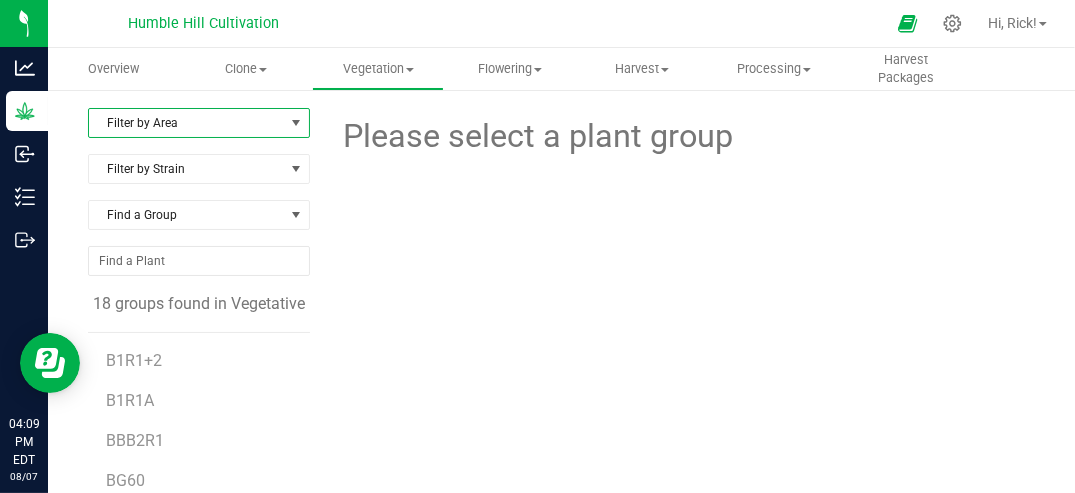 click at bounding box center (296, 123) 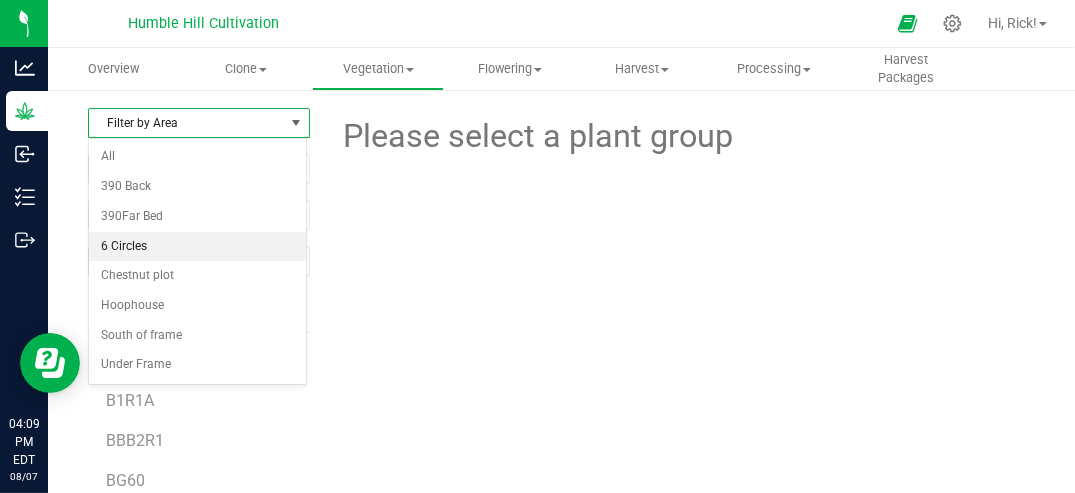 click on "6 Circles" at bounding box center (197, 247) 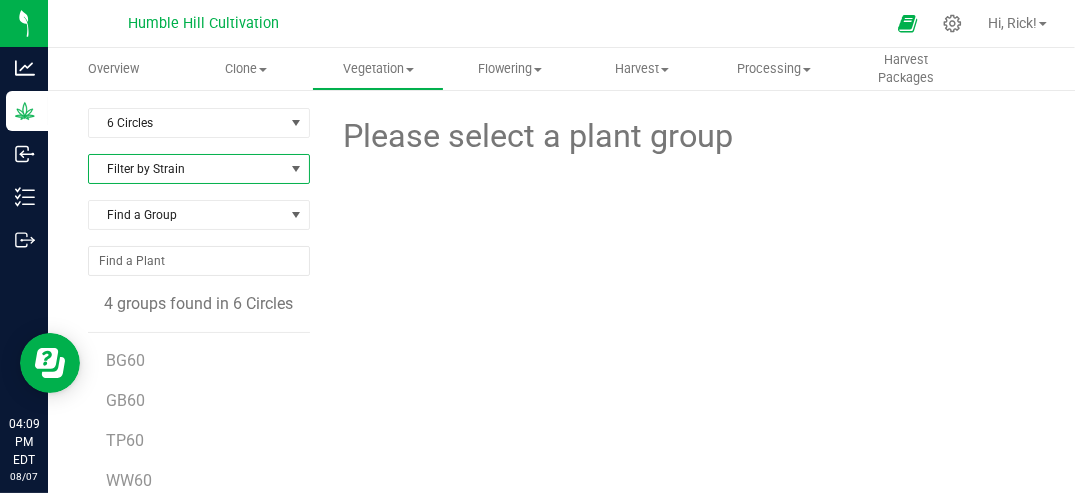 click at bounding box center [296, 169] 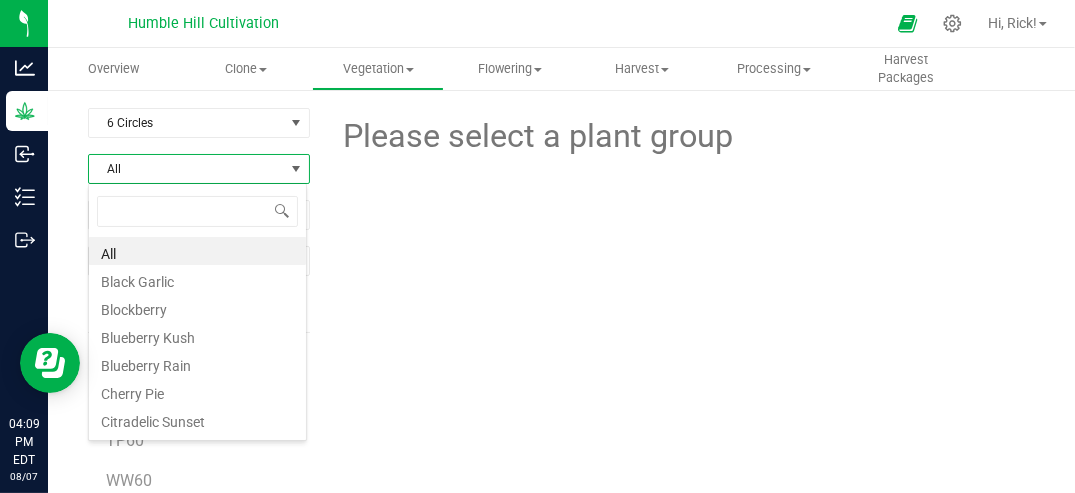 scroll, scrollTop: 99970, scrollLeft: 99780, axis: both 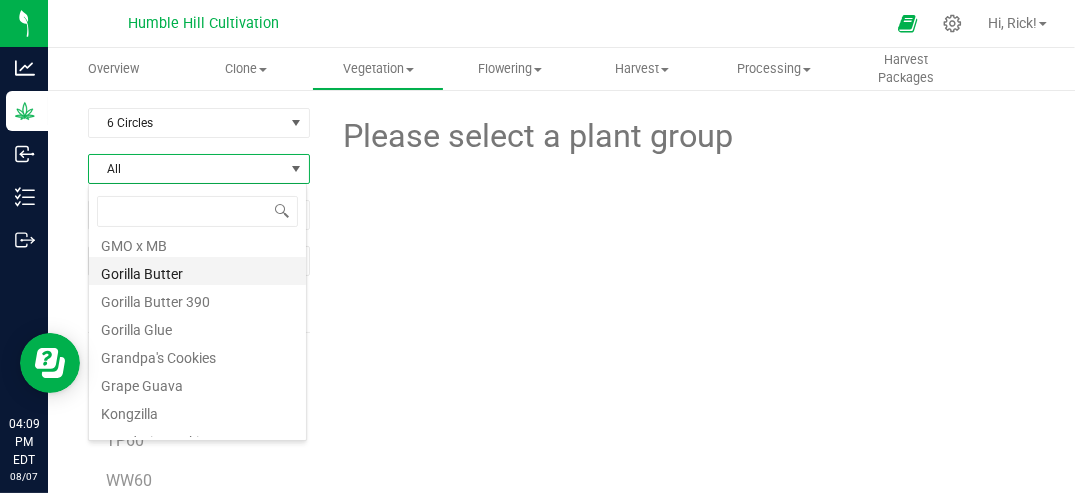 click on "Gorilla Butter" at bounding box center [197, 271] 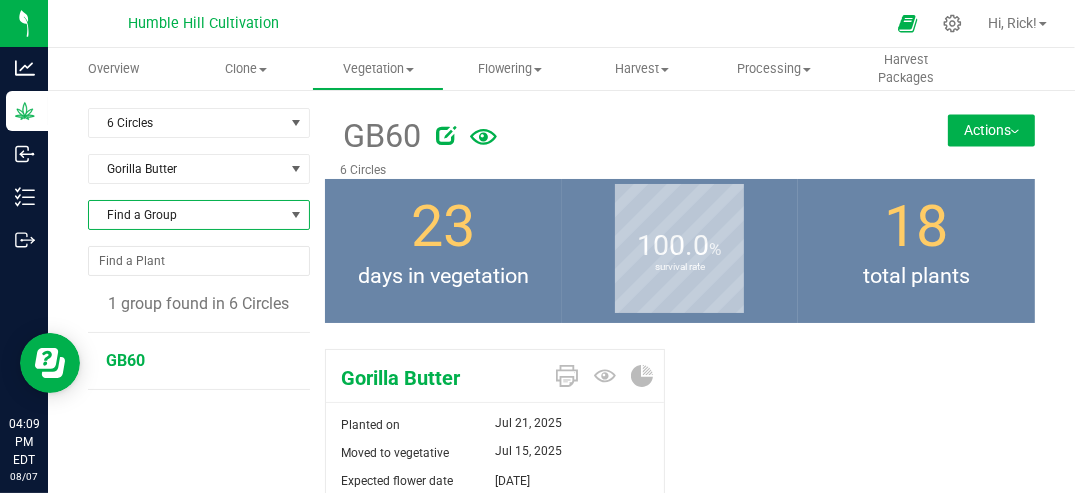 click at bounding box center (296, 215) 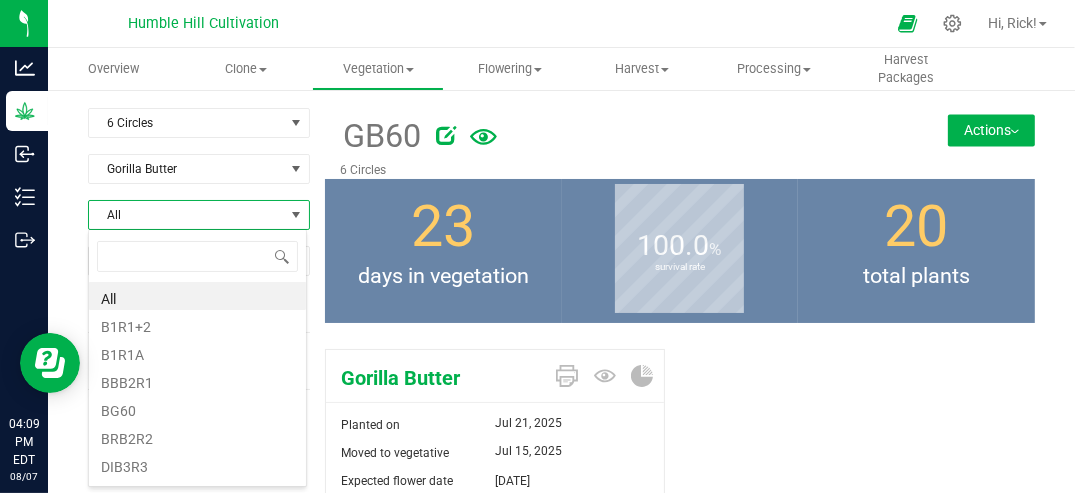 scroll, scrollTop: 99970, scrollLeft: 99780, axis: both 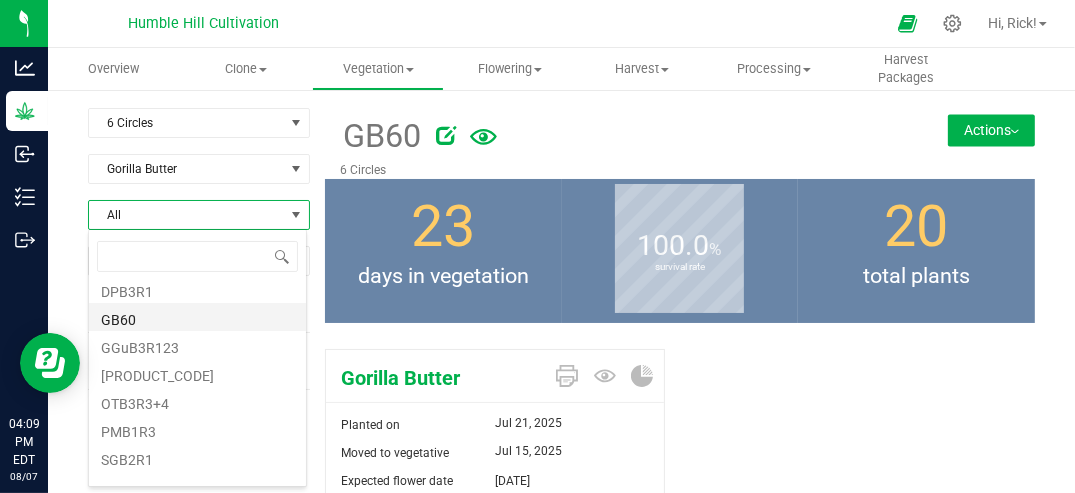 click on "GB60" at bounding box center (197, 317) 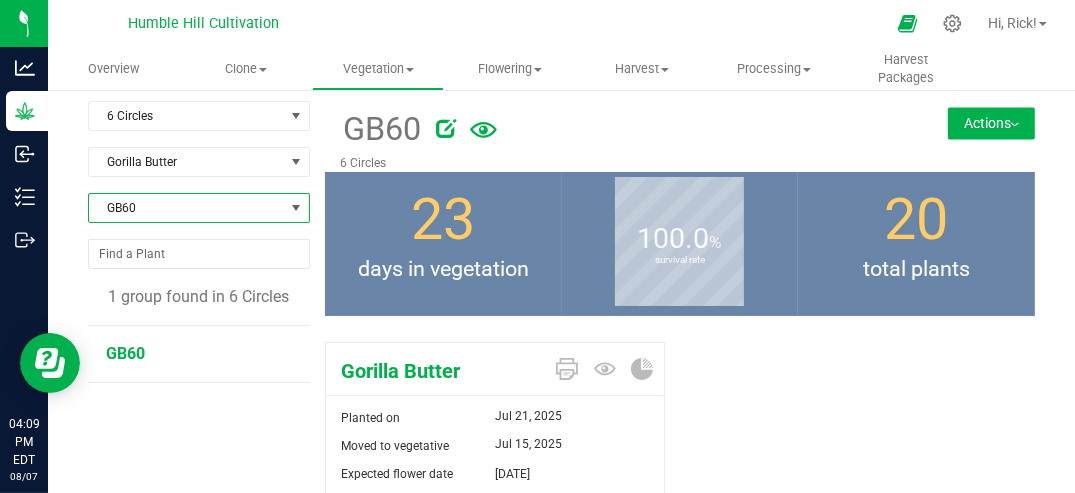 scroll, scrollTop: 0, scrollLeft: 0, axis: both 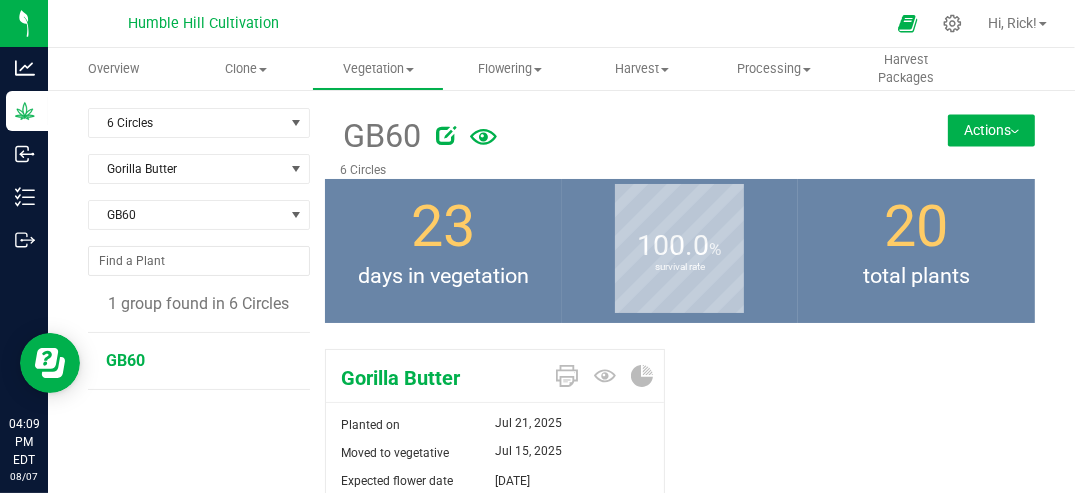 click on "Actions" at bounding box center (991, 130) 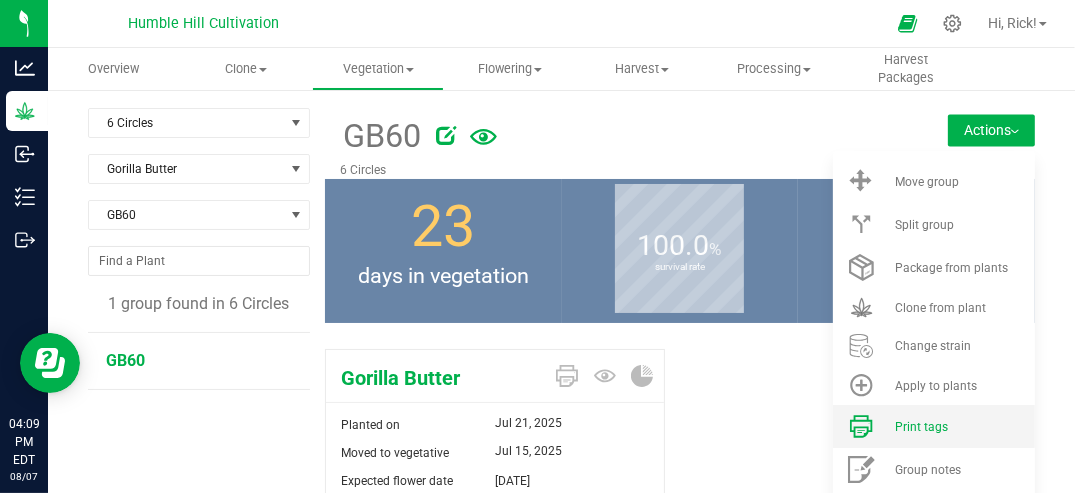 click on "Print tags" at bounding box center (921, 427) 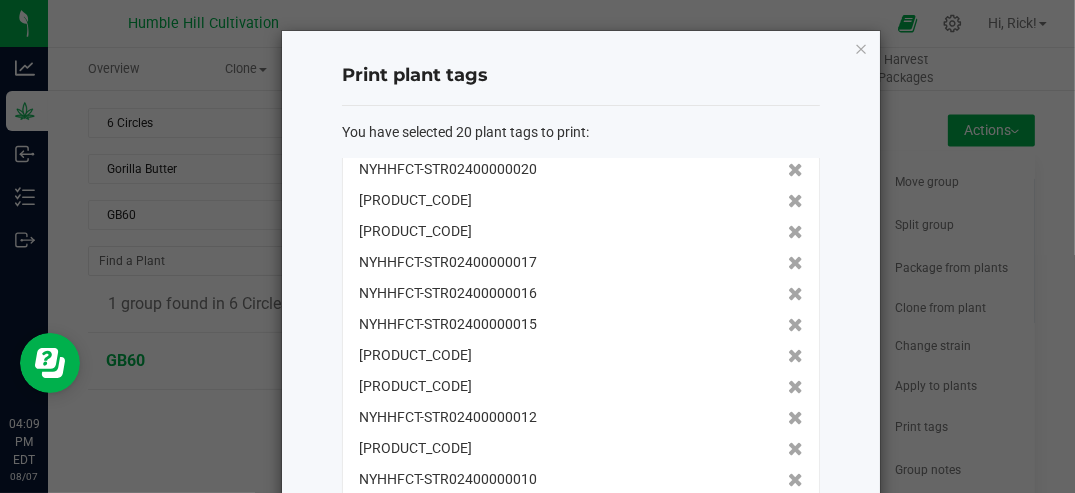 scroll, scrollTop: 0, scrollLeft: 0, axis: both 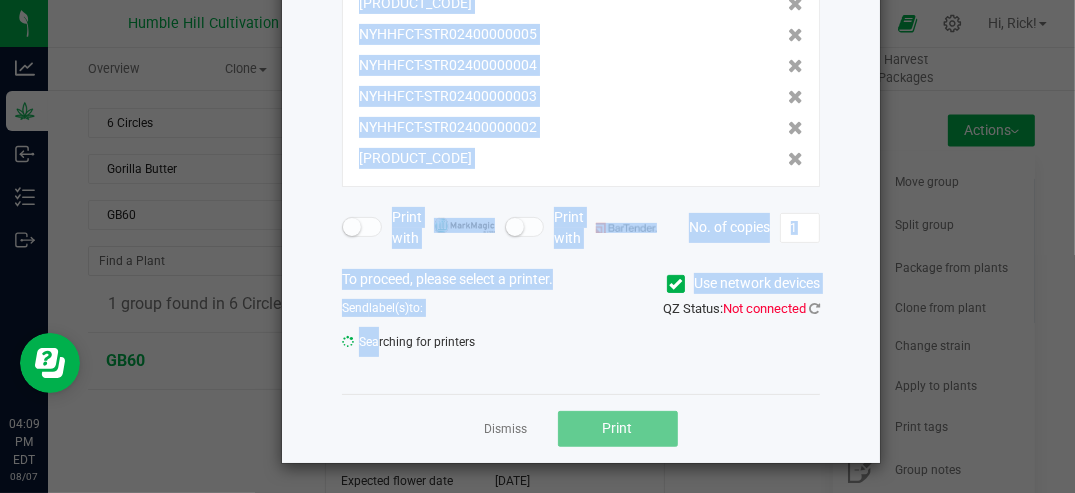 drag, startPoint x: 354, startPoint y: 175, endPoint x: 371, endPoint y: 480, distance: 305.4734 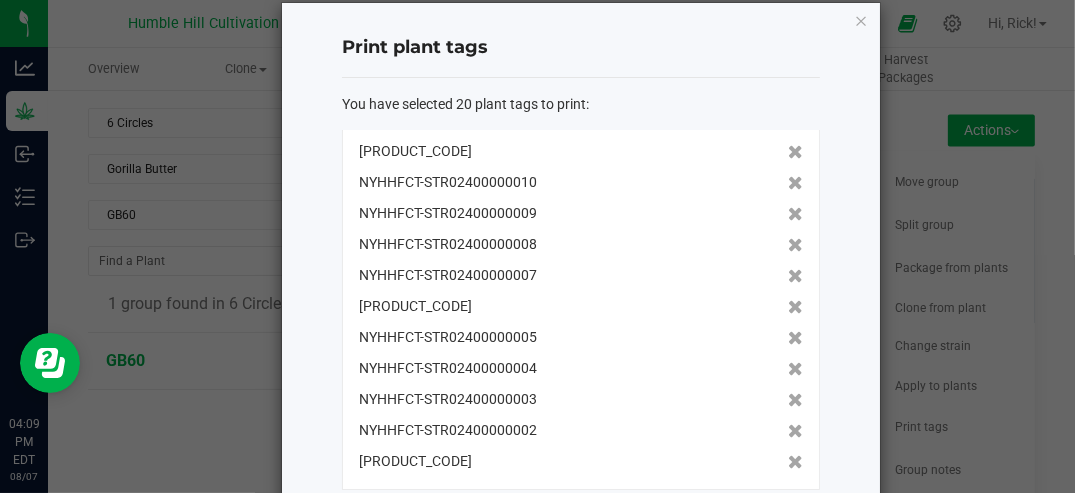 scroll, scrollTop: 0, scrollLeft: 0, axis: both 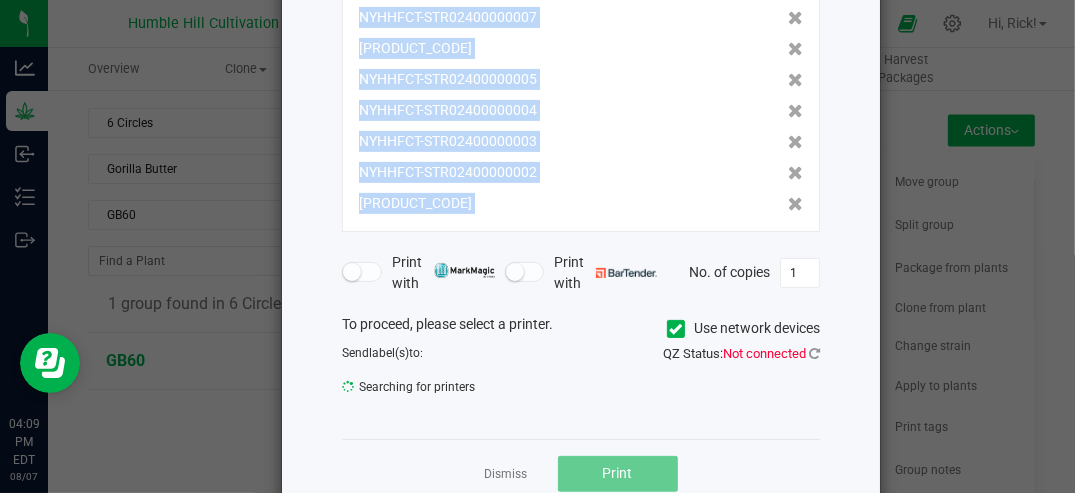 drag, startPoint x: 356, startPoint y: 175, endPoint x: 395, endPoint y: 232, distance: 69.065186 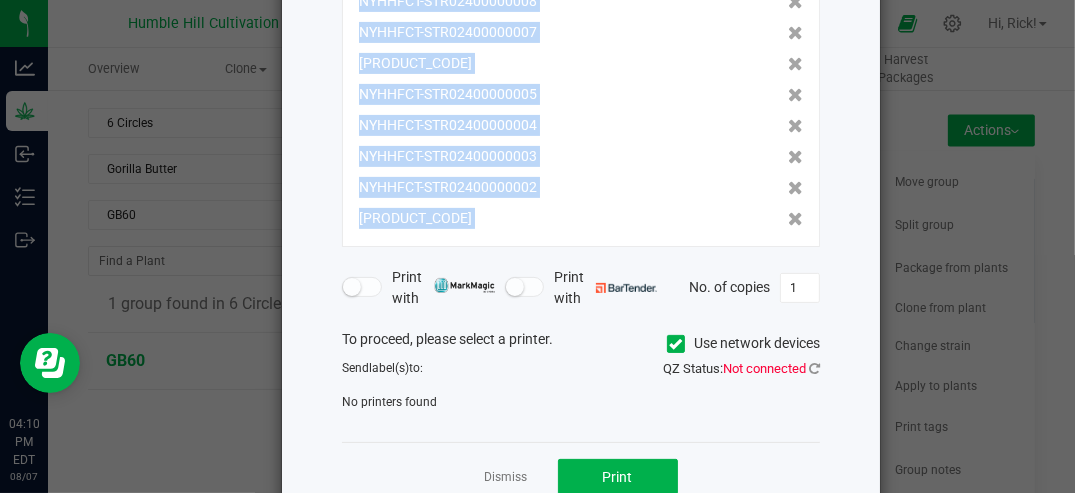 scroll, scrollTop: 276, scrollLeft: 0, axis: vertical 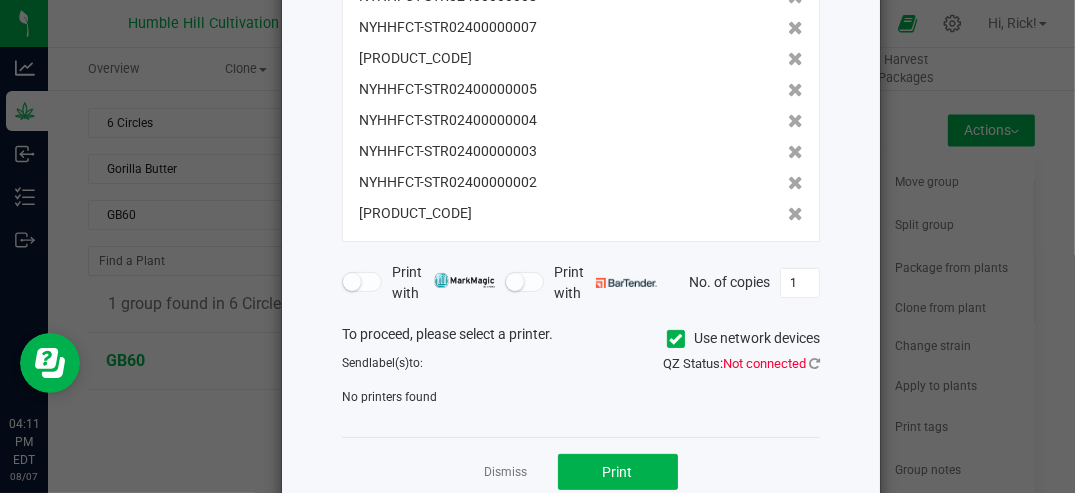drag, startPoint x: 318, startPoint y: 220, endPoint x: 311, endPoint y: 209, distance: 13.038404 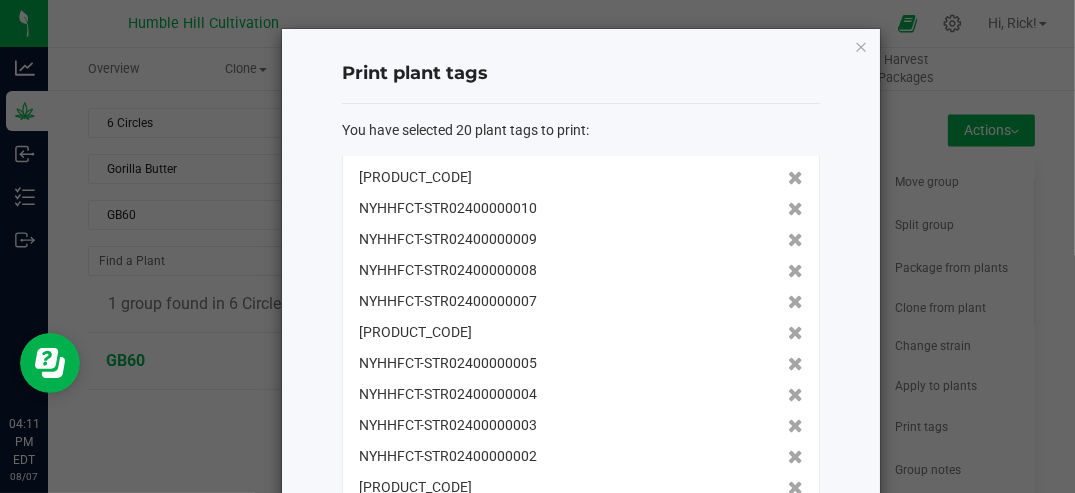 scroll, scrollTop: 0, scrollLeft: 0, axis: both 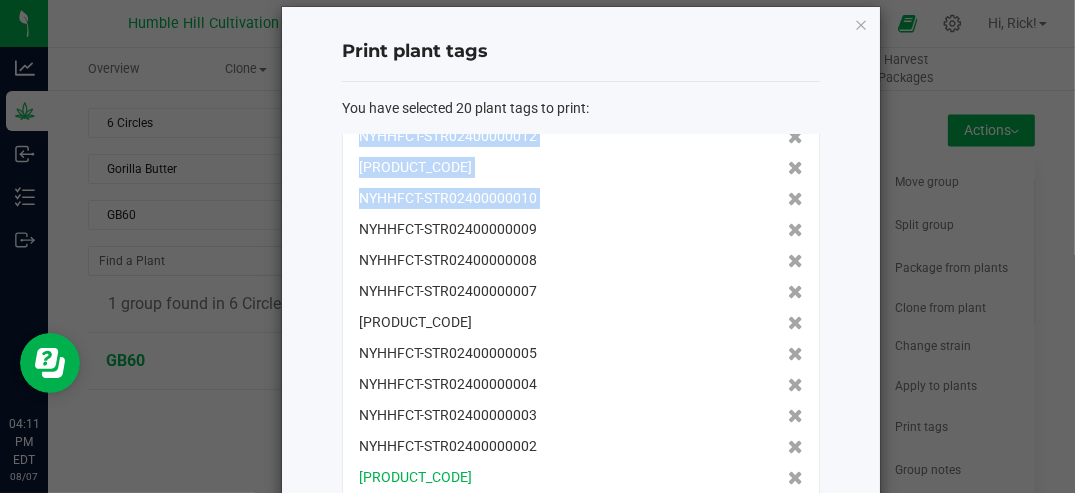 drag, startPoint x: 356, startPoint y: 175, endPoint x: 555, endPoint y: 475, distance: 360.0014 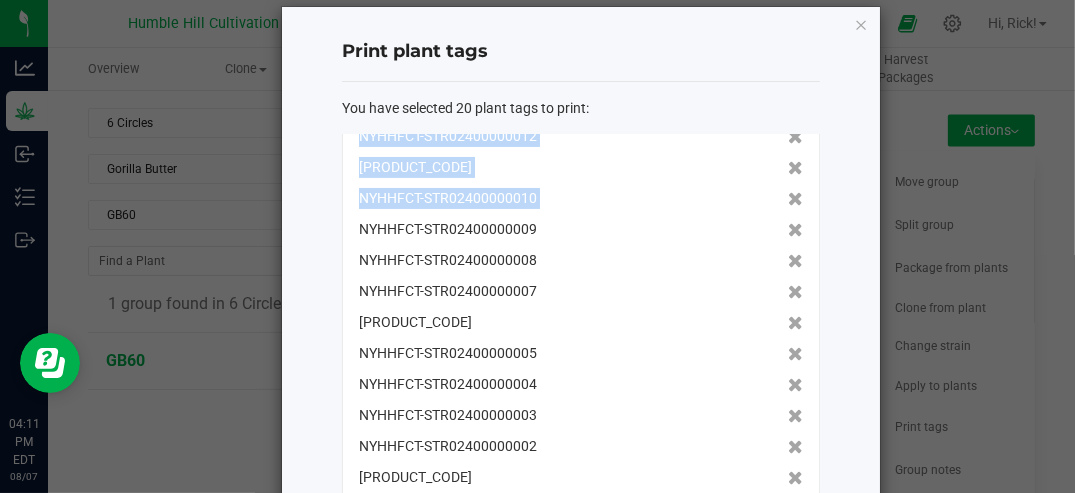copy on "[PRODUCT_CODE]   [PRODUCT_CODE]   [PRODUCT_CODE]   [PRODUCT_CODE]   [PRODUCT_CODE]   [PRODUCT_CODE]   [PRODUCT_CODE]   [PRODUCT_CODE]   [PRODUCT_CODE]   [PRODUCT_CODE]   [PRODUCT_CODE]   [PRODUCT_CODE]   [PRODUCT_CODE]   [PRODUCT_CODE]   [PRODUCT_CODE]   [PRODUCT_CODE]   [PRODUCT_CODE]   [PRODUCT_CODE]   [PRODUCT_CODE]   [PRODUCT_CODE]   Print with   Print with   No. of copies   To proceed, please select a printer.   Use network devices  Send  label(s)  to:  Searching for printers   QZ Status:   Not connected   Dismiss   Print" 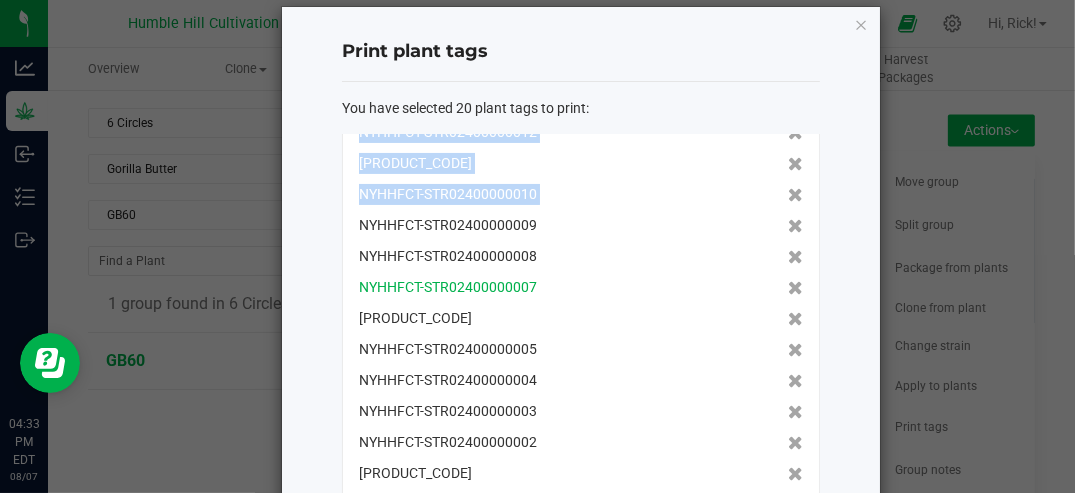 scroll, scrollTop: 277, scrollLeft: 0, axis: vertical 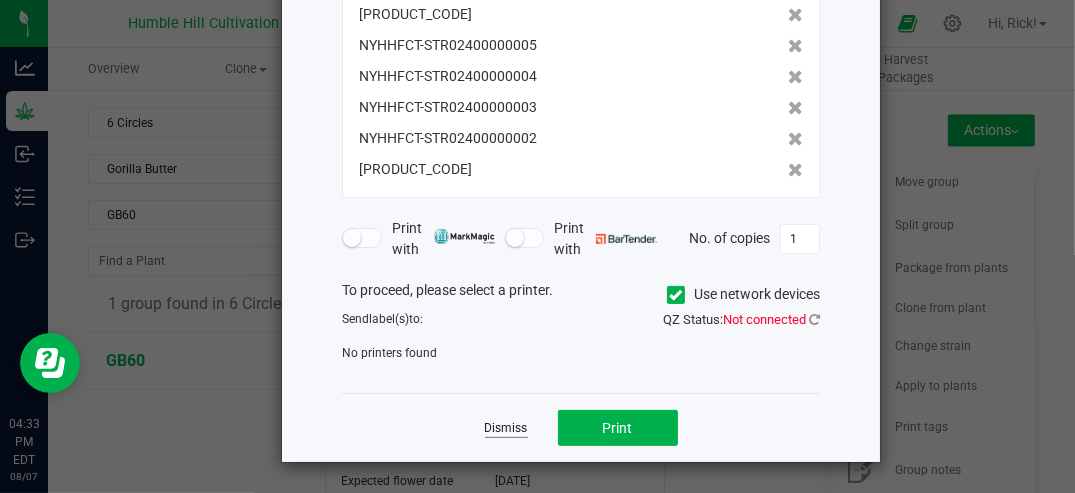 click on "Dismiss" 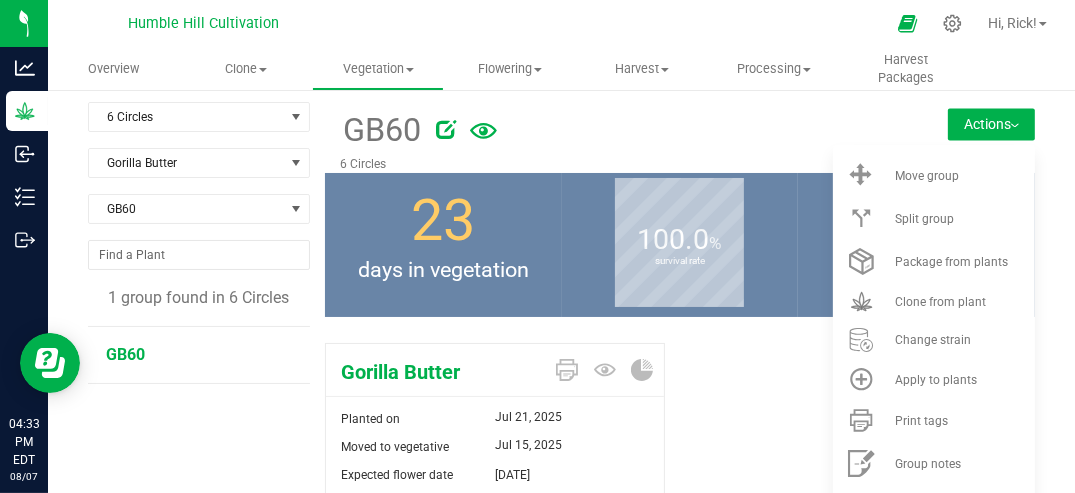 scroll, scrollTop: 0, scrollLeft: 0, axis: both 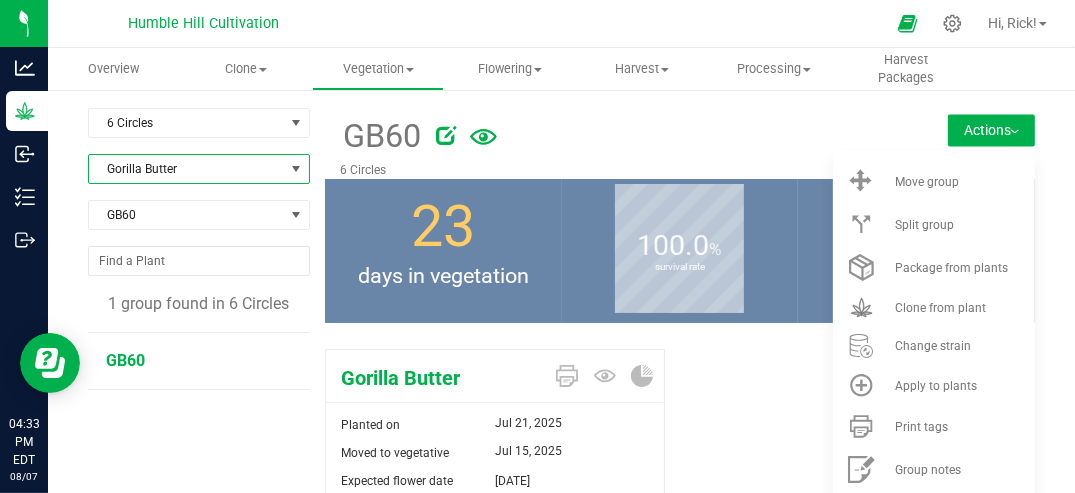 click at bounding box center [296, 169] 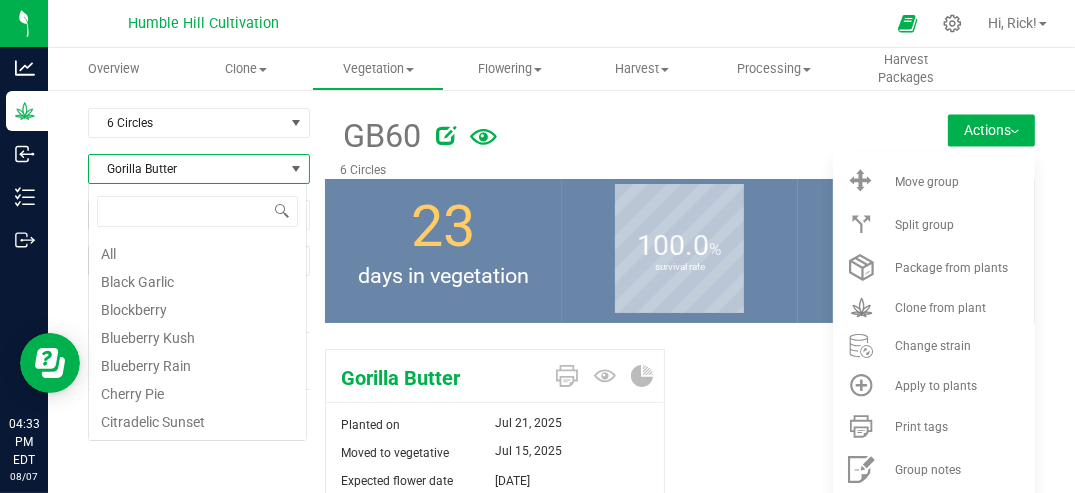scroll, scrollTop: 99970, scrollLeft: 99780, axis: both 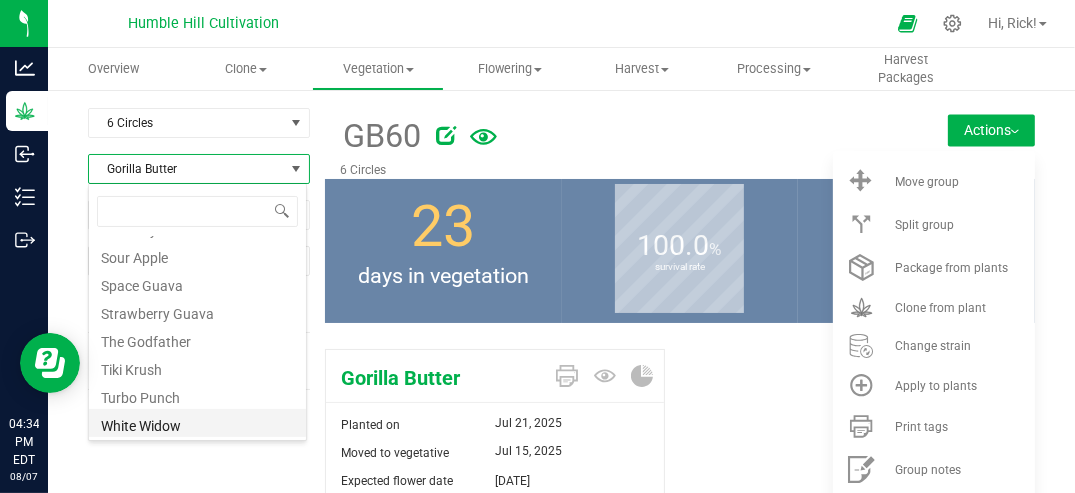 click on "White Widow" at bounding box center (197, 423) 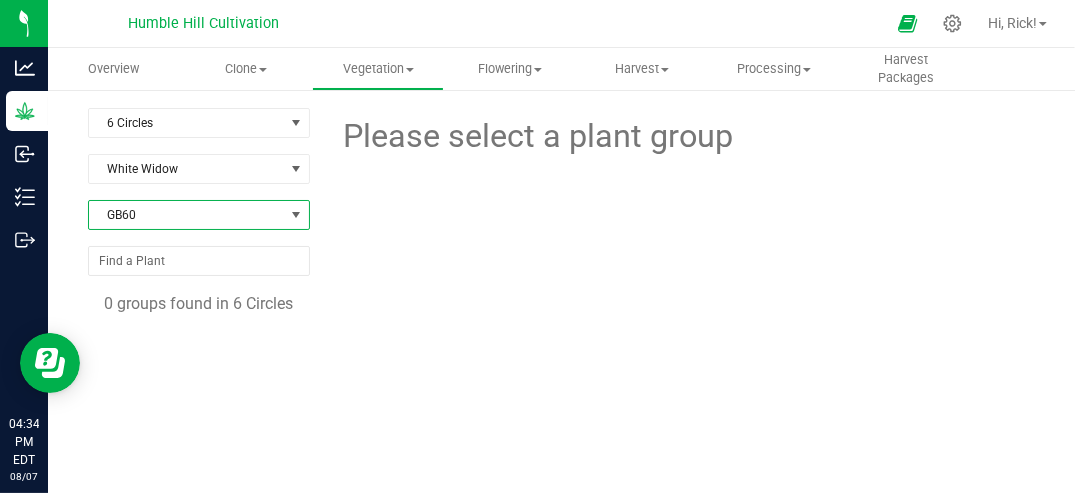 click at bounding box center [296, 215] 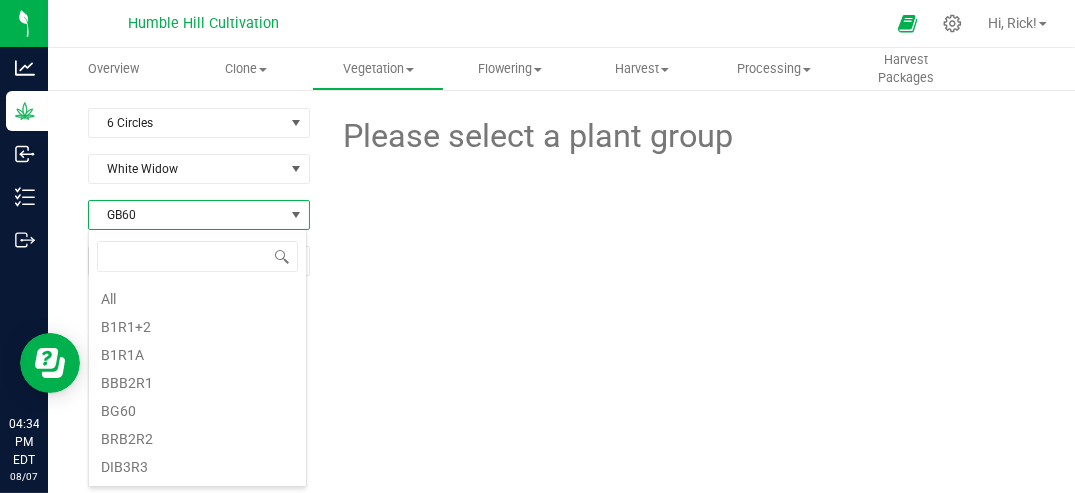 scroll, scrollTop: 52, scrollLeft: 0, axis: vertical 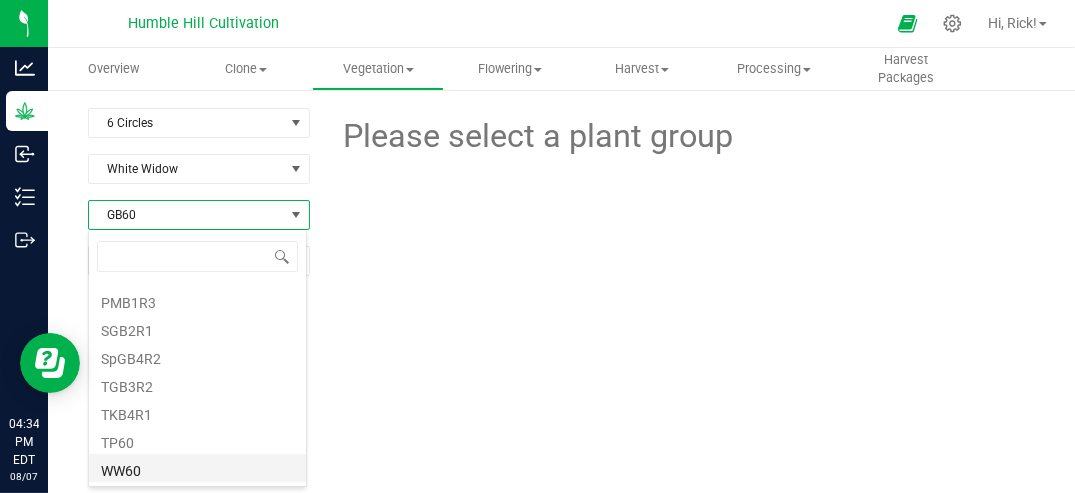 click on "WW60" at bounding box center (197, 468) 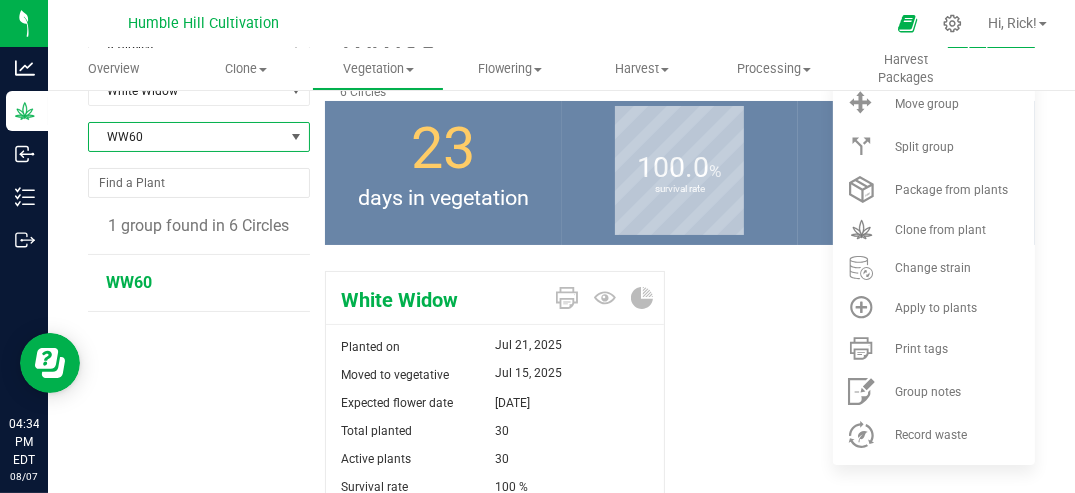 scroll, scrollTop: 84, scrollLeft: 0, axis: vertical 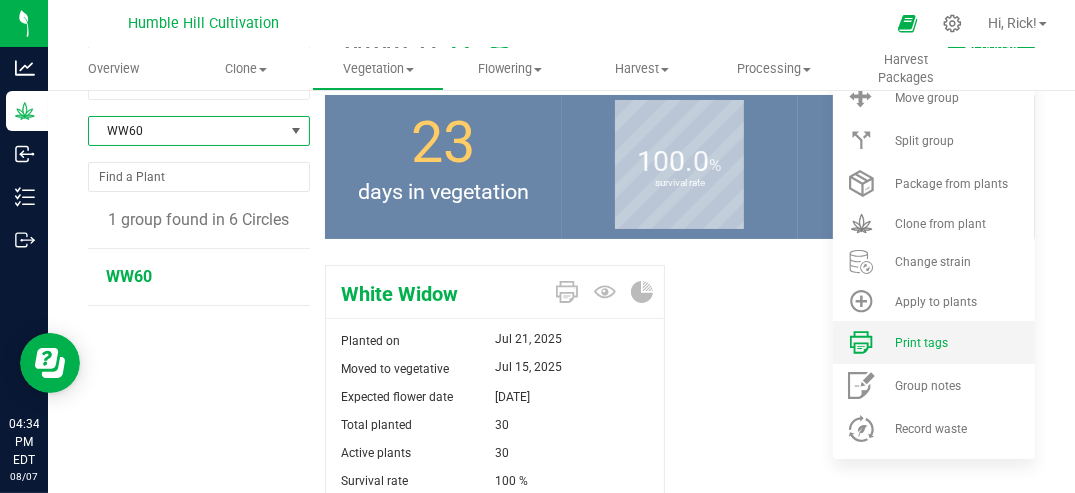 click on "Print tags" at bounding box center (921, 343) 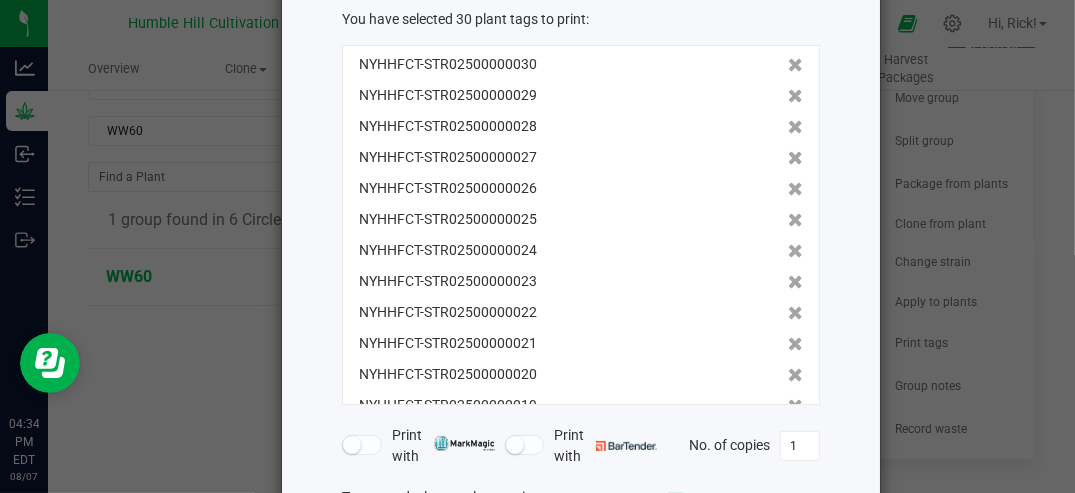 scroll, scrollTop: 0, scrollLeft: 0, axis: both 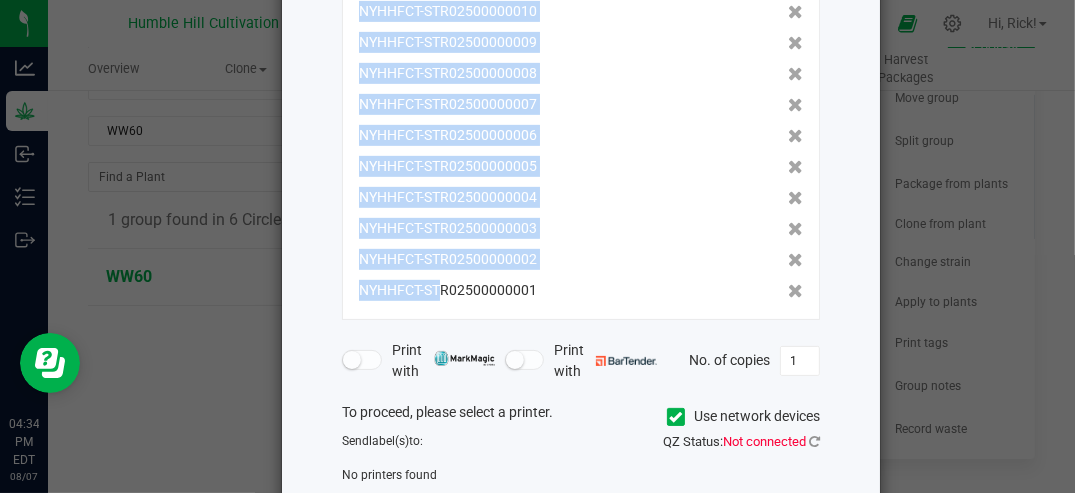 drag, startPoint x: 355, startPoint y: 174, endPoint x: 430, endPoint y: 309, distance: 154.43445 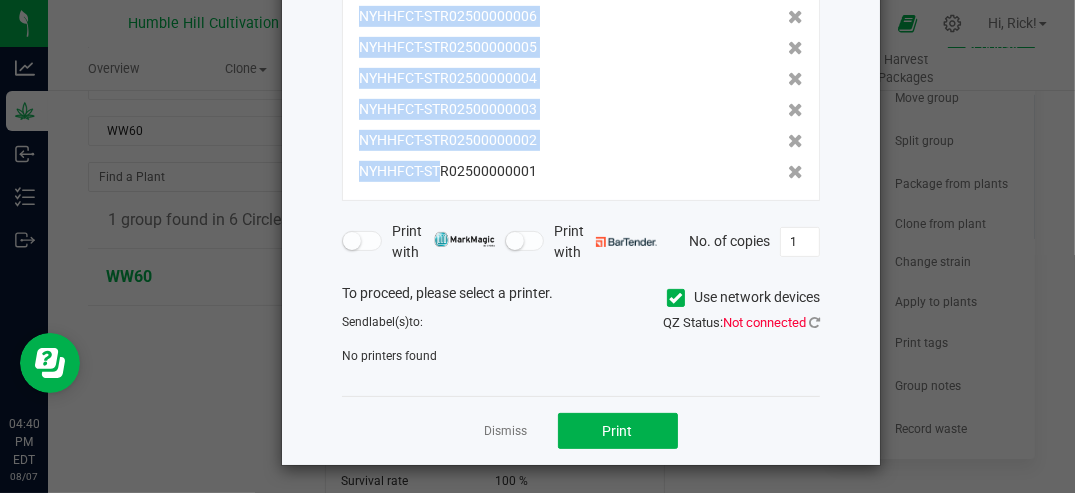 scroll, scrollTop: 320, scrollLeft: 0, axis: vertical 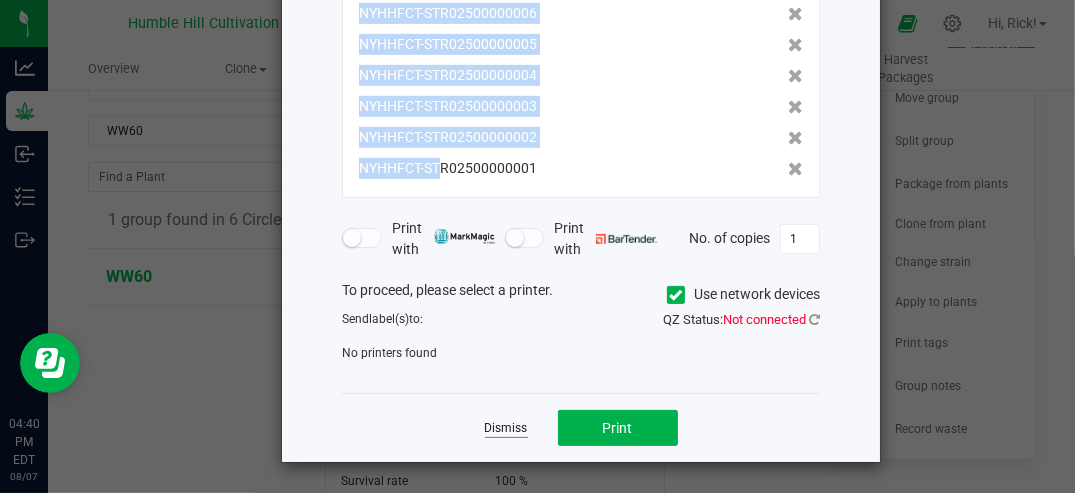 click on "Dismiss" 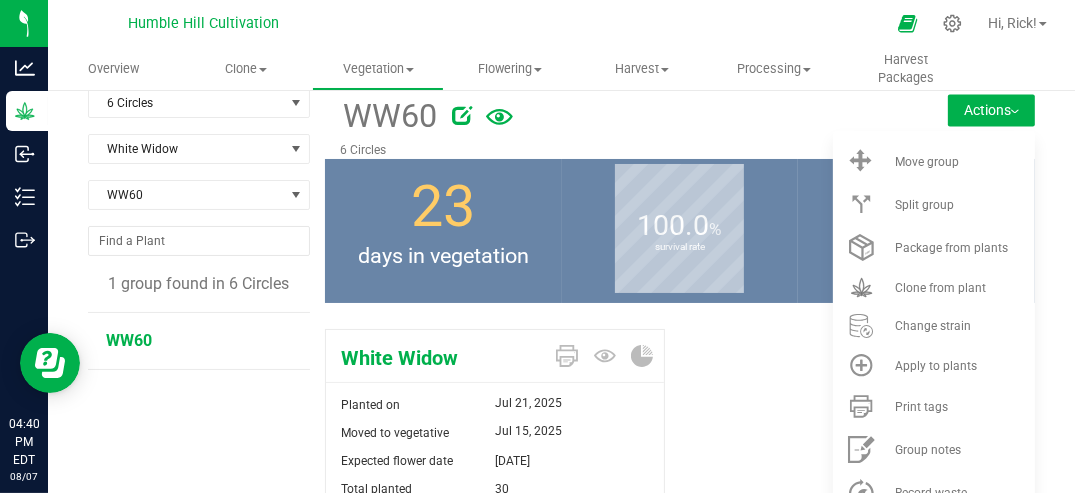 scroll, scrollTop: 0, scrollLeft: 0, axis: both 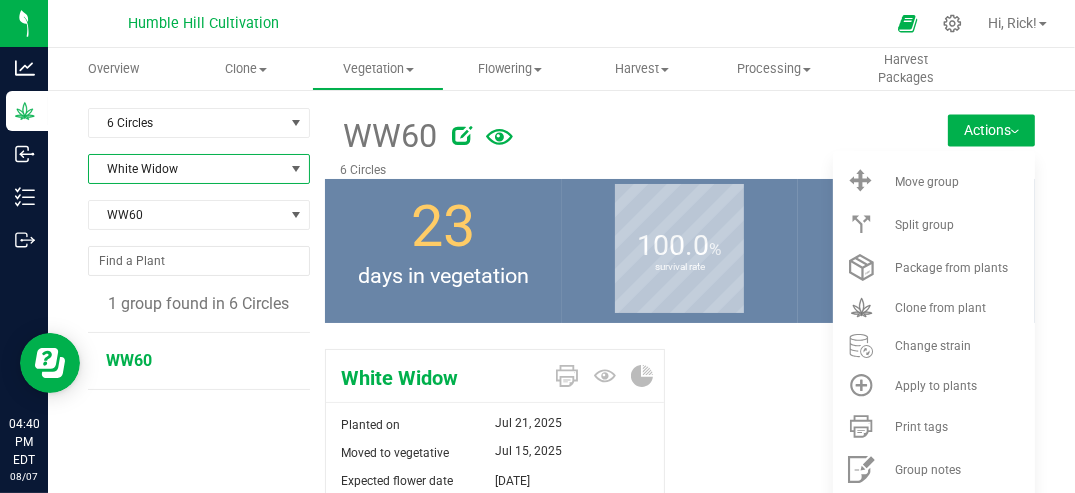 click at bounding box center (296, 169) 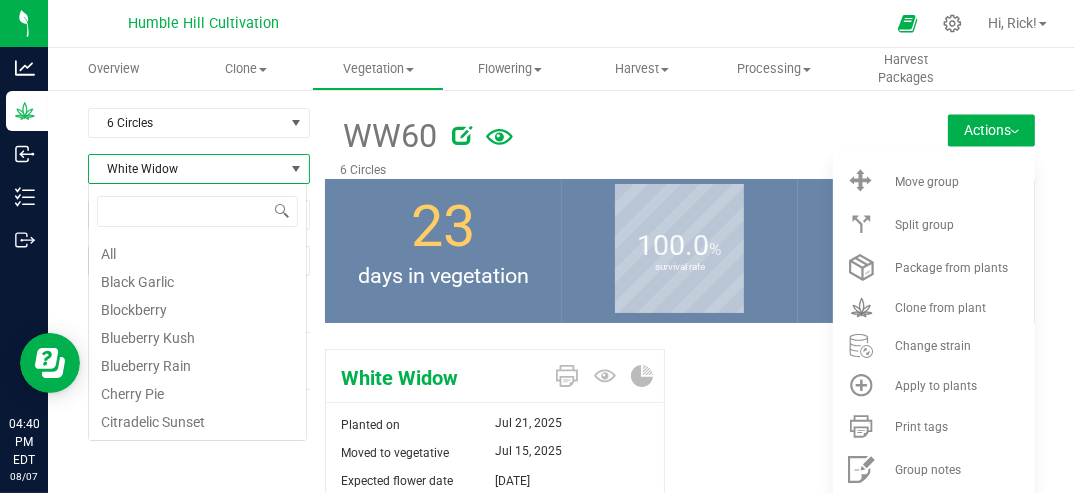 scroll, scrollTop: 99970, scrollLeft: 99780, axis: both 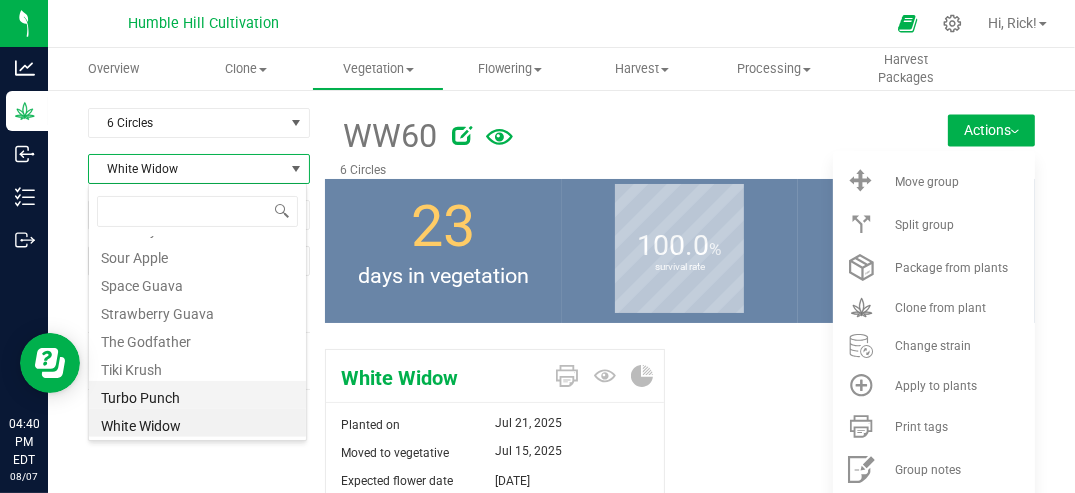 click on "Turbo Punch" at bounding box center (197, 395) 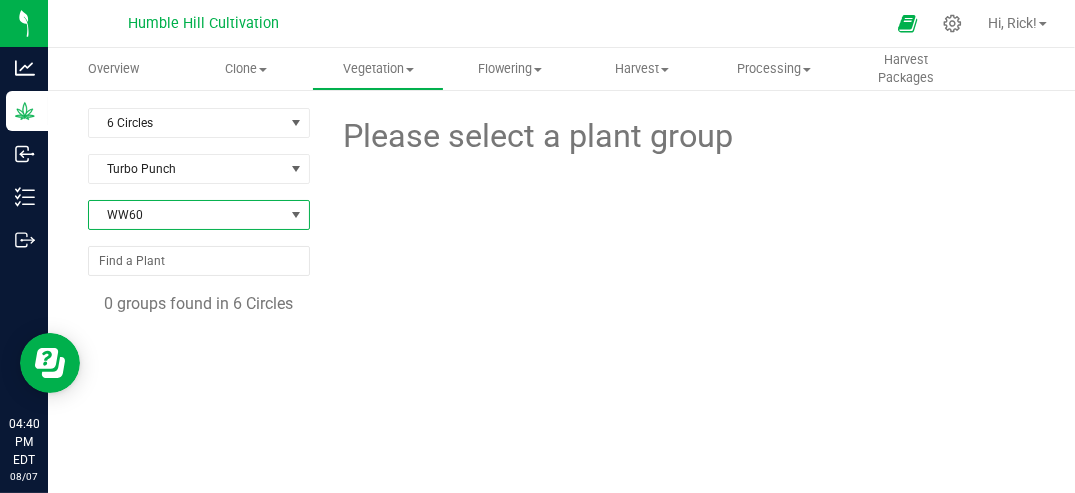 click at bounding box center [296, 215] 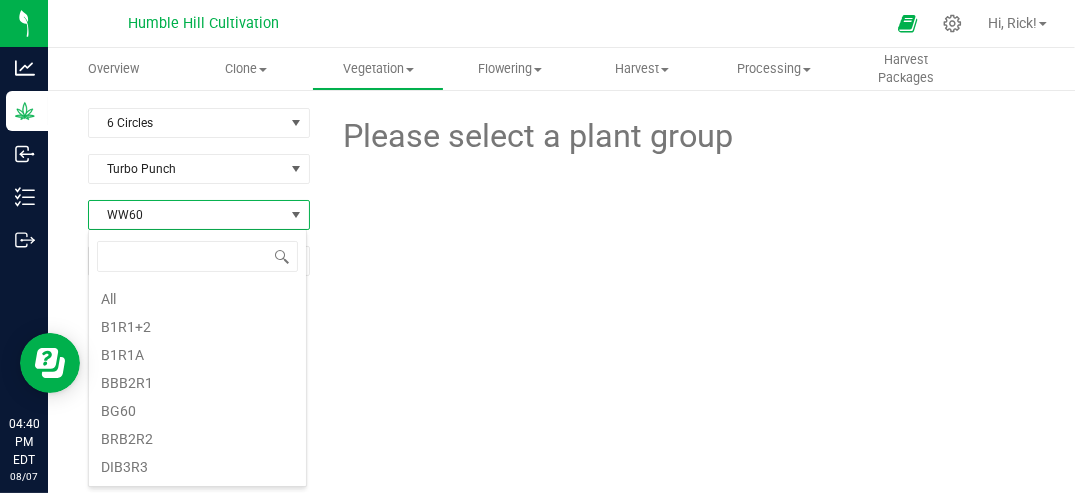 scroll, scrollTop: 332, scrollLeft: 0, axis: vertical 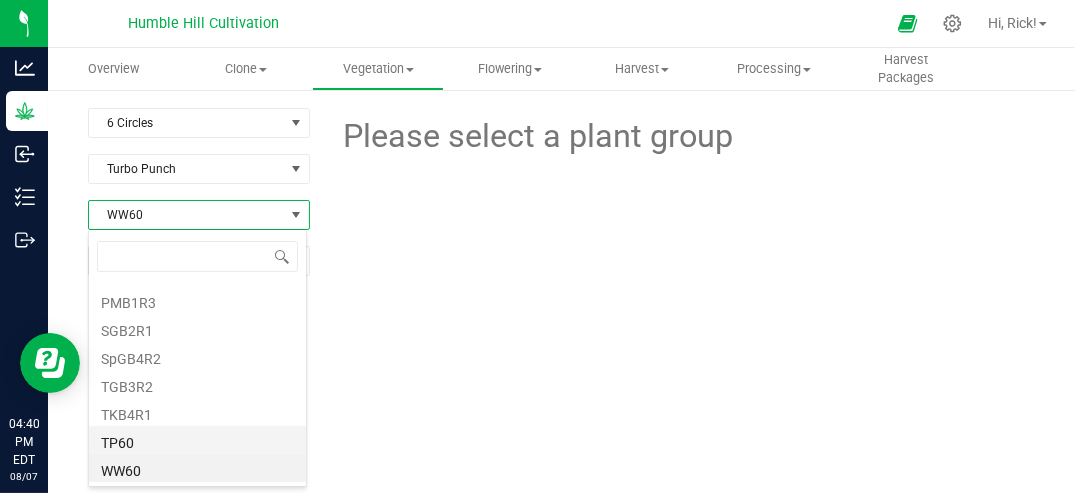 click on "TP60" at bounding box center (197, 440) 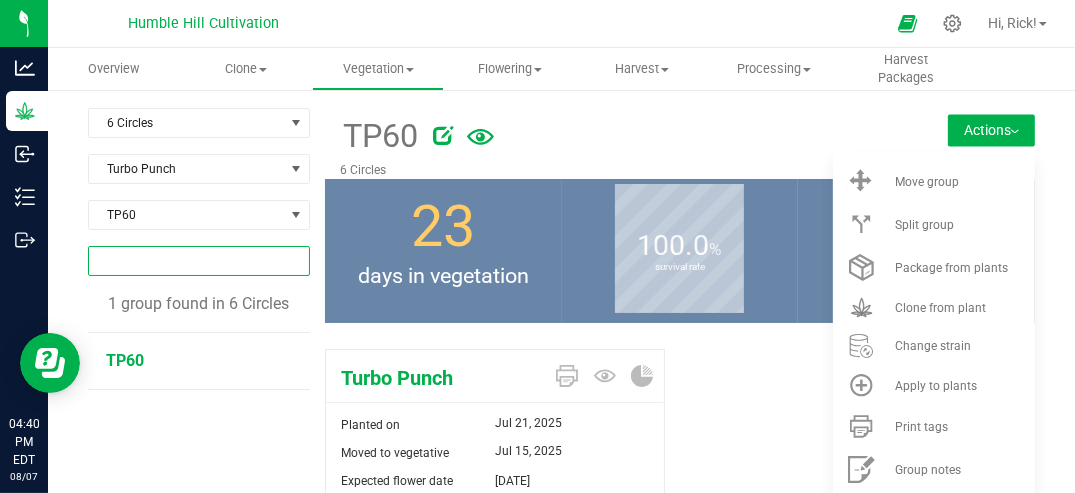 click at bounding box center [199, 261] 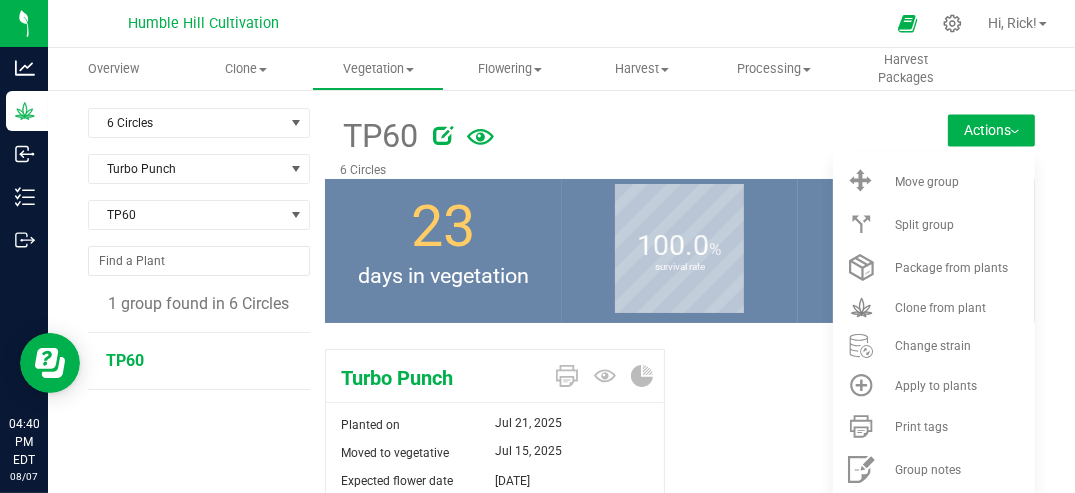 click on "TP60" at bounding box center (201, 361) 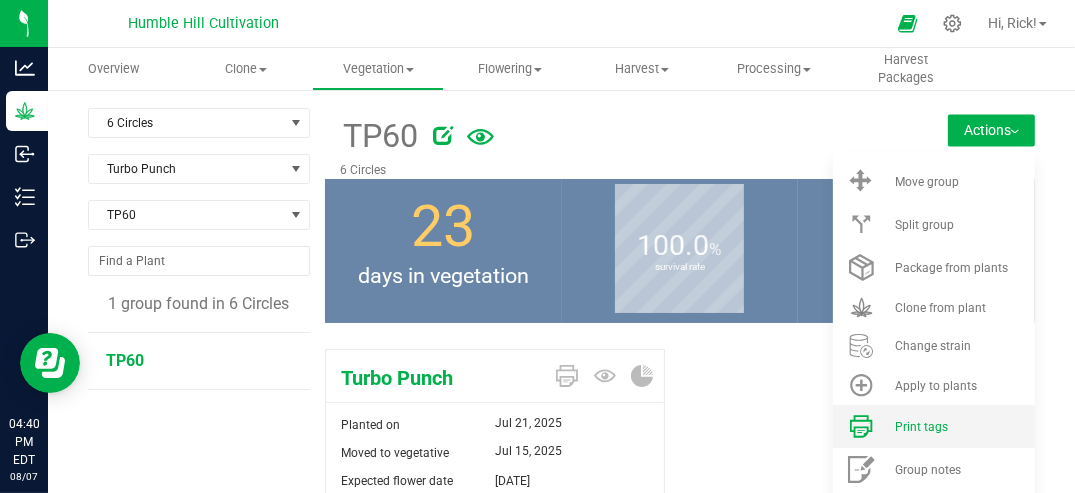 click on "Print tags" at bounding box center (921, 427) 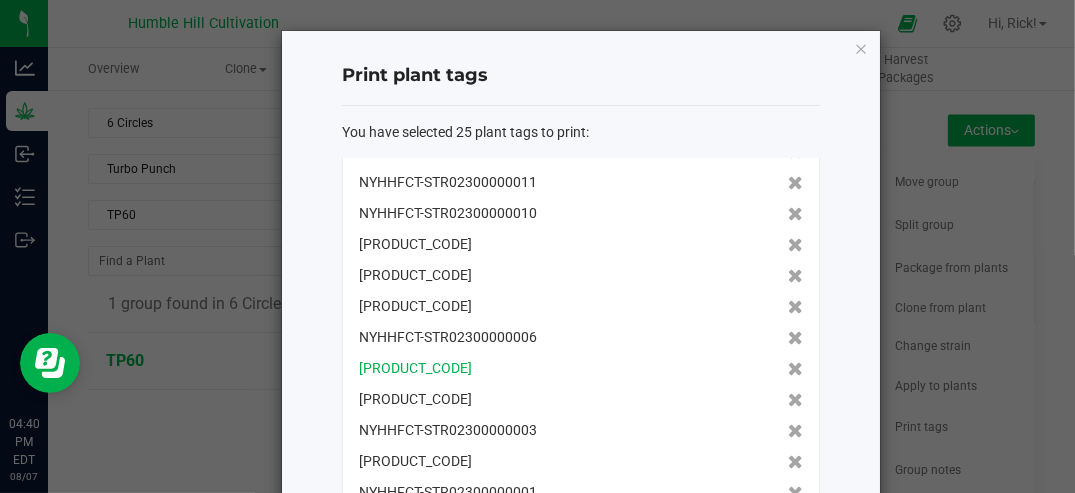 scroll, scrollTop: 432, scrollLeft: 0, axis: vertical 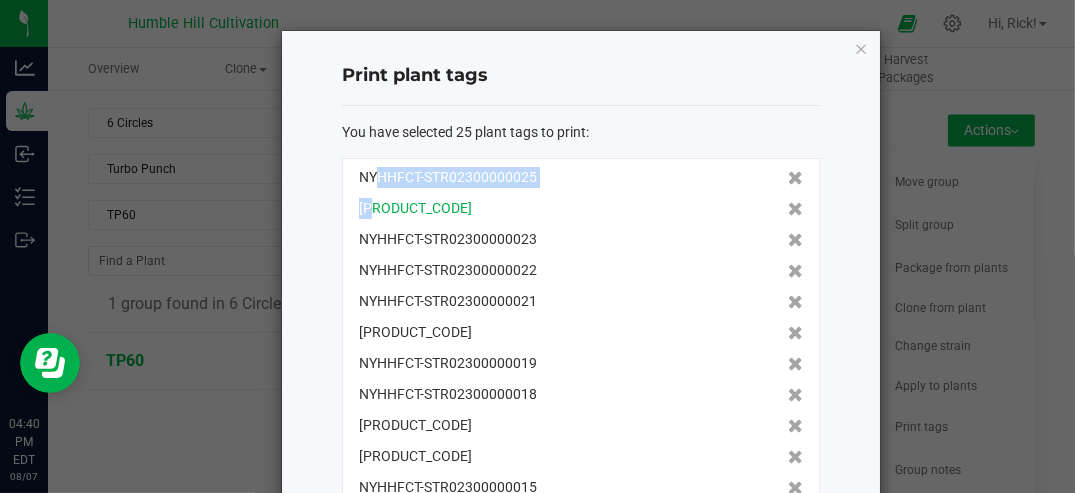 drag, startPoint x: 357, startPoint y: 175, endPoint x: 360, endPoint y: 202, distance: 27.166155 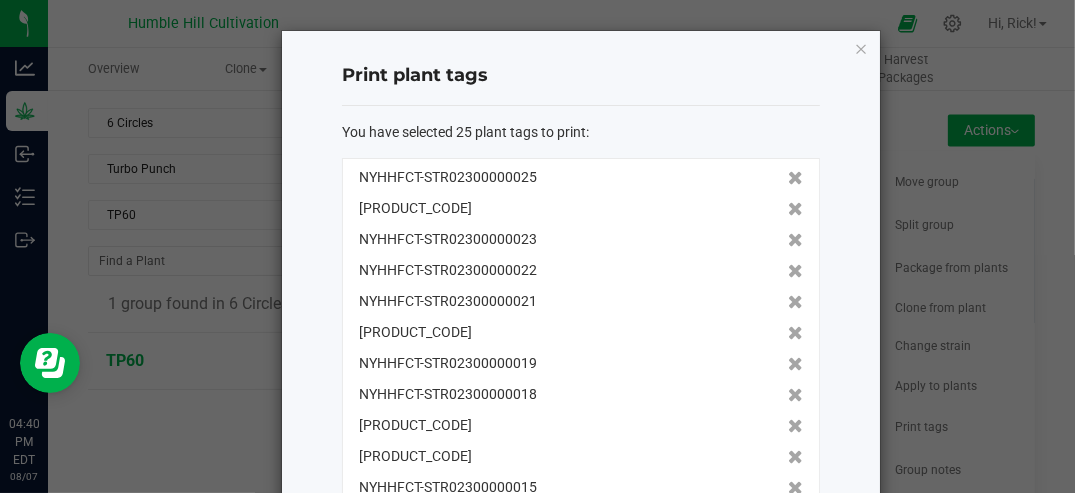 click on "[PRODUCT_CODE]   [PRODUCT_CODE]   [PRODUCT_CODE]   [PRODUCT_CODE]   [PRODUCT_CODE]   [PRODUCT_CODE]   [PRODUCT_CODE]   [PRODUCT_CODE]   [PRODUCT_CODE]   [PRODUCT_CODE]   [PRODUCT_CODE]   [PRODUCT_CODE]   [PRODUCT_CODE]   [PRODUCT_CODE]   [PRODUCT_CODE]   [PRODUCT_CODE]   [PRODUCT_CODE]   [PRODUCT_CODE]   [PRODUCT_CODE]   [PRODUCT_CODE]   [PRODUCT_CODE]   [PRODUCT_CODE]   [PRODUCT_CODE]   [PRODUCT_CODE]   [PRODUCT_CODE]" 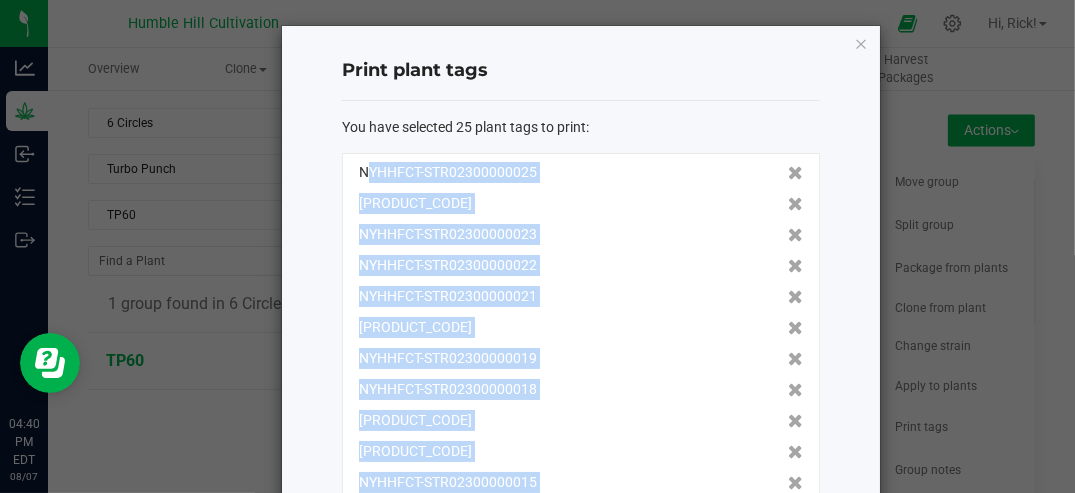 scroll, scrollTop: 24, scrollLeft: 0, axis: vertical 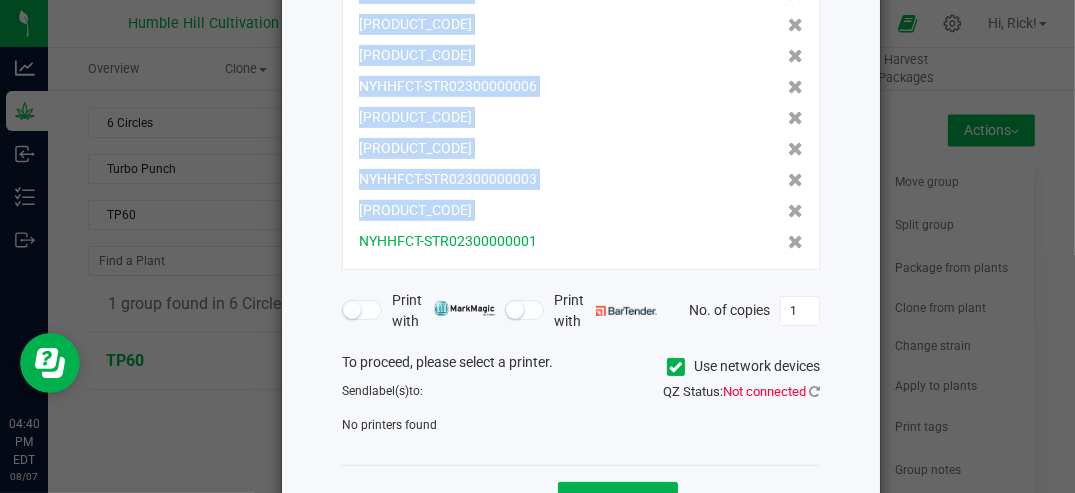 drag, startPoint x: 352, startPoint y: 175, endPoint x: 537, endPoint y: 240, distance: 196.08672 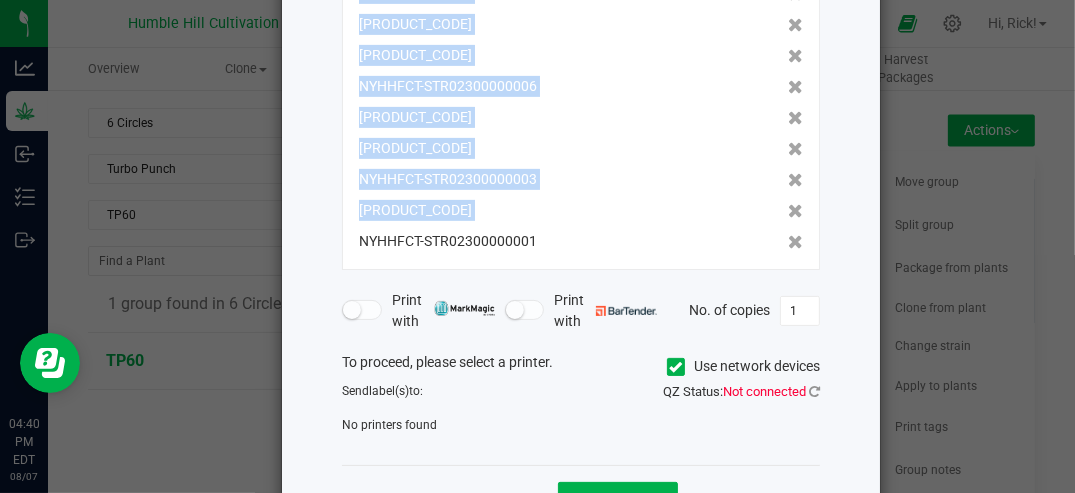 copy on "[PRODUCT_CODE]   [PRODUCT_CODE]   [PRODUCT_CODE]   [PRODUCT_CODE]   [PRODUCT_CODE]   [PRODUCT_CODE]   [PRODUCT_CODE]   [PRODUCT_CODE]   [PRODUCT_CODE]   [PRODUCT_CODE]   [PRODUCT_CODE]   [PRODUCT_CODE]   [PRODUCT_CODE]   [PRODUCT_CODE]   [PRODUCT_CODE]   [PRODUCT_CODE]   [PRODUCT_CODE]   [PRODUCT_CODE]   [PRODUCT_CODE]   [PRODUCT_CODE]   [PRODUCT_CODE]   [PRODUCT_CODE]   [PRODUCT_CODE]   [PRODUCT_CODE]   [PRODUCT_CODE]" 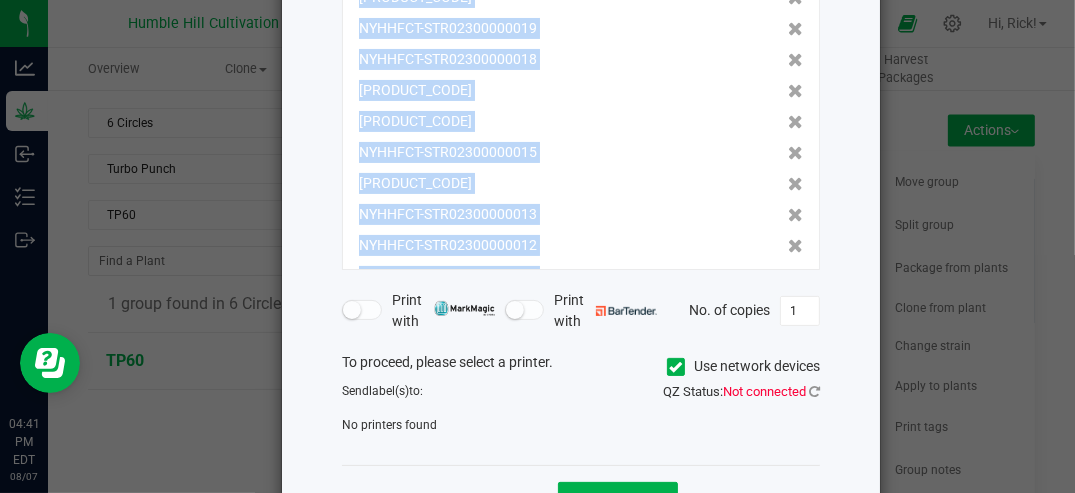 scroll, scrollTop: 0, scrollLeft: 0, axis: both 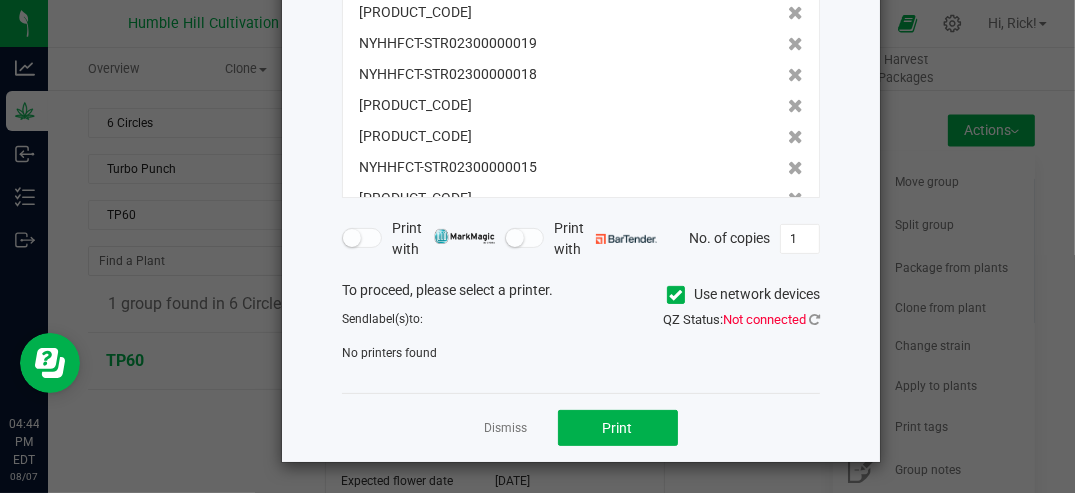 click on "Dismiss" 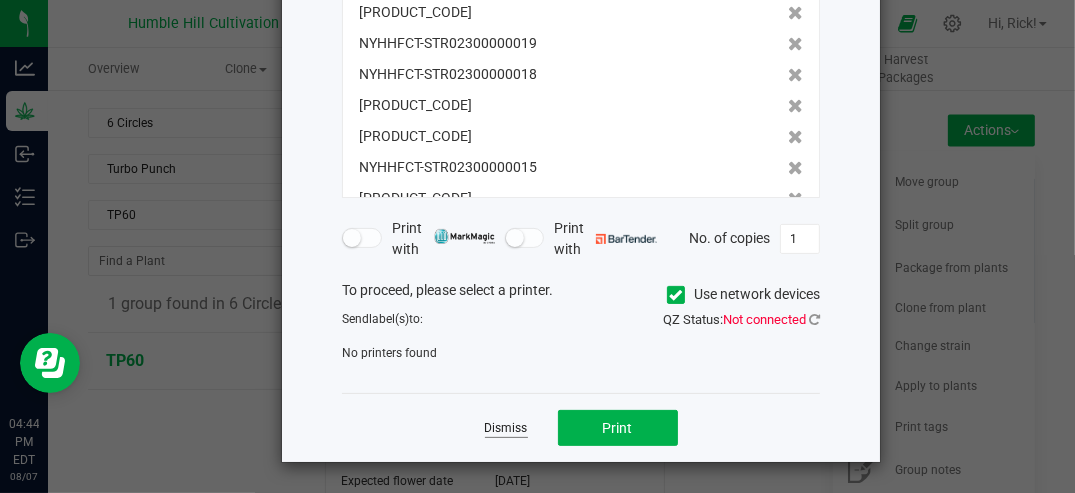 click on "Dismiss" 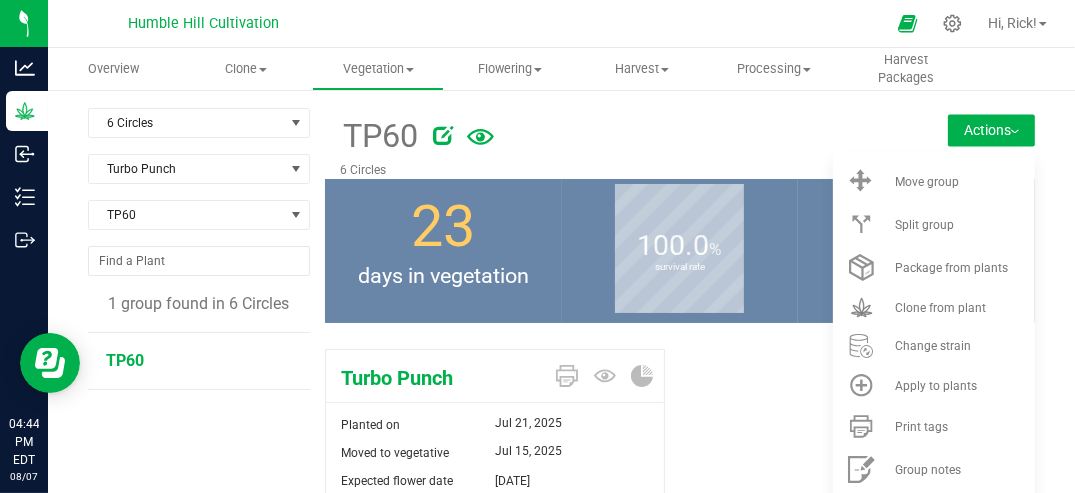 scroll, scrollTop: 50, scrollLeft: 0, axis: vertical 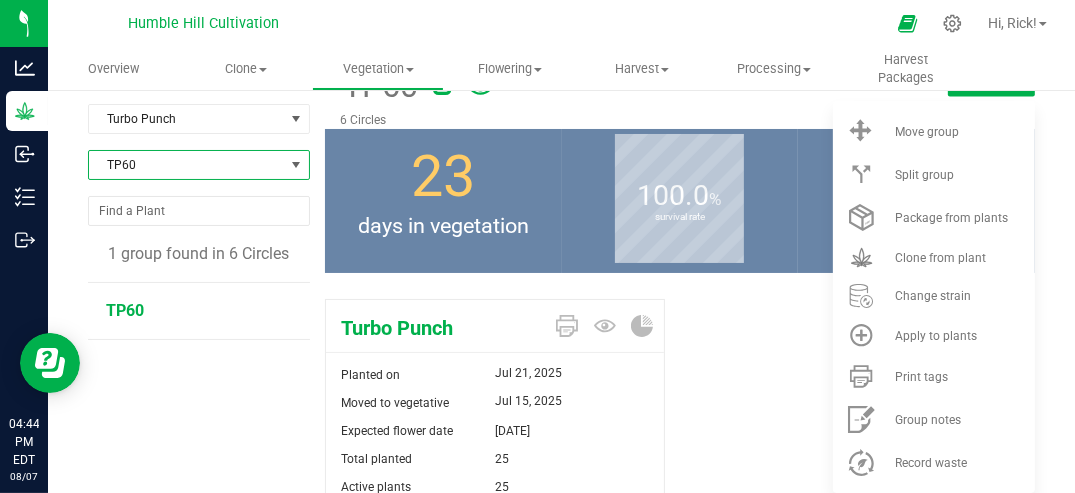click at bounding box center [296, 165] 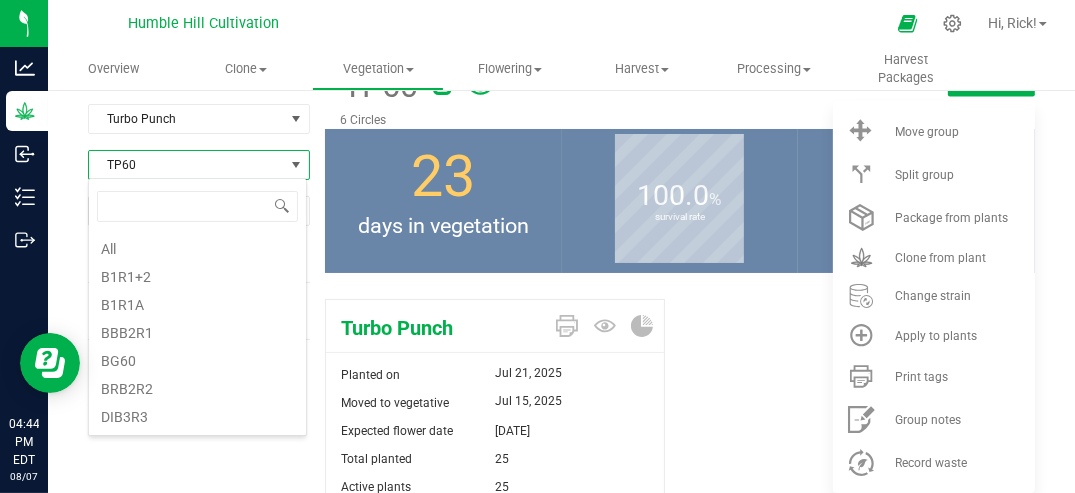 scroll, scrollTop: 304, scrollLeft: 0, axis: vertical 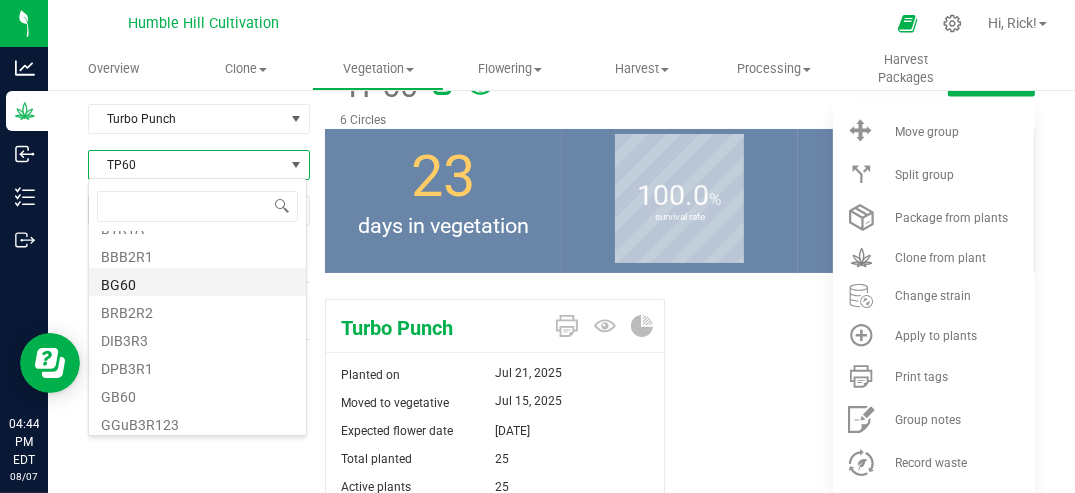 click on "BG60" at bounding box center [197, 282] 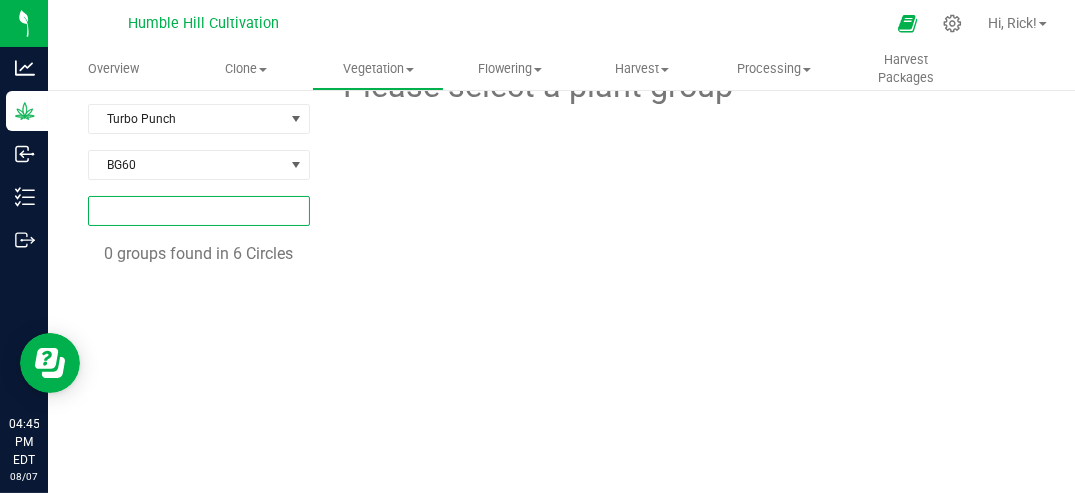 click at bounding box center (199, 211) 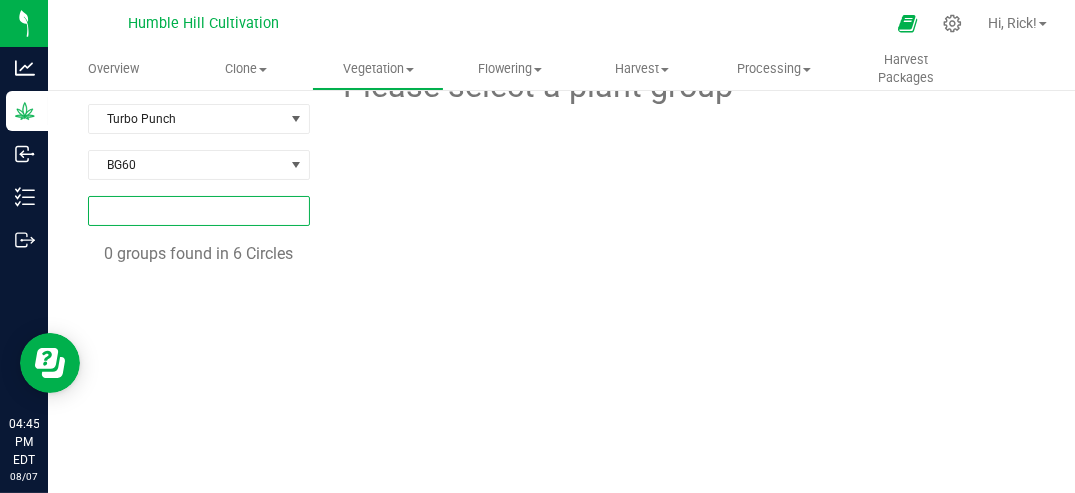 click at bounding box center [199, 211] 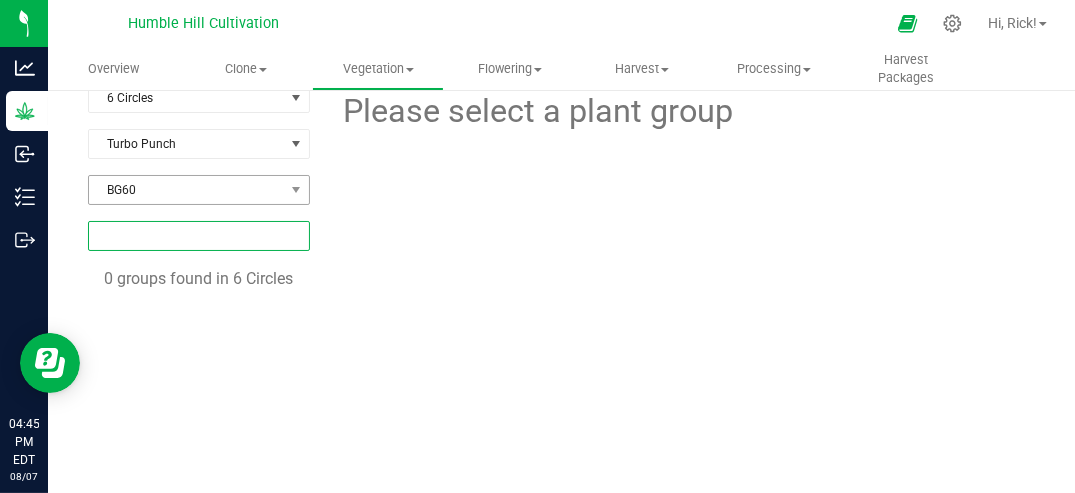 scroll, scrollTop: 0, scrollLeft: 0, axis: both 